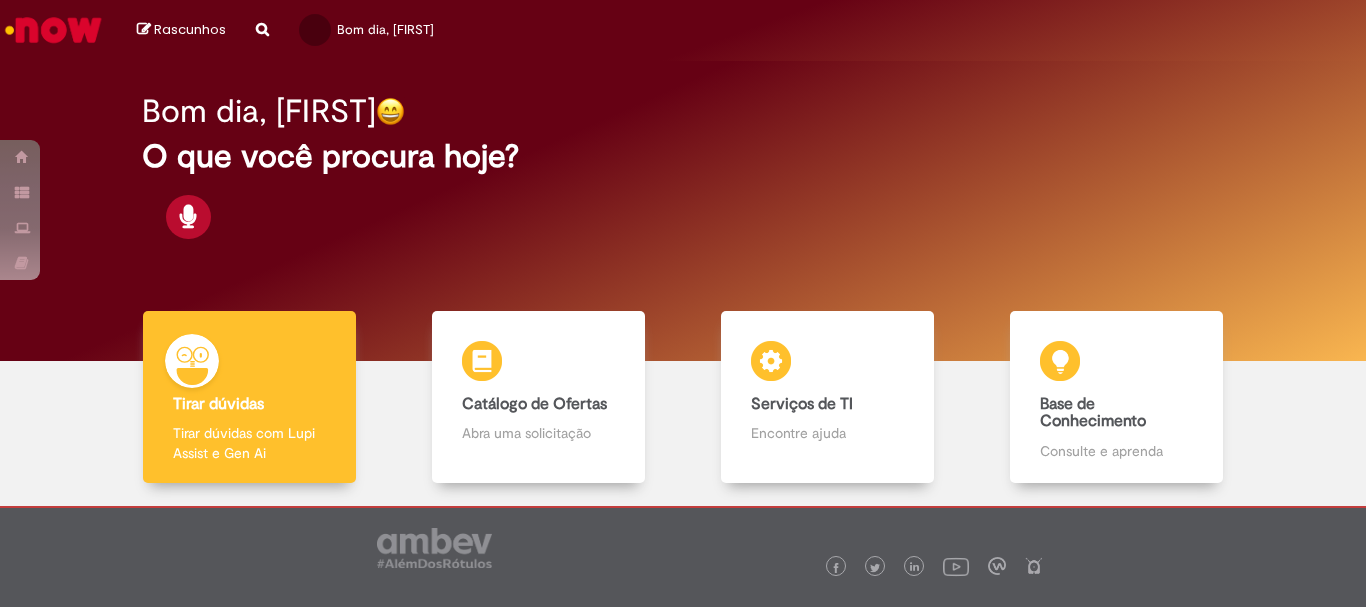 scroll, scrollTop: 0, scrollLeft: 0, axis: both 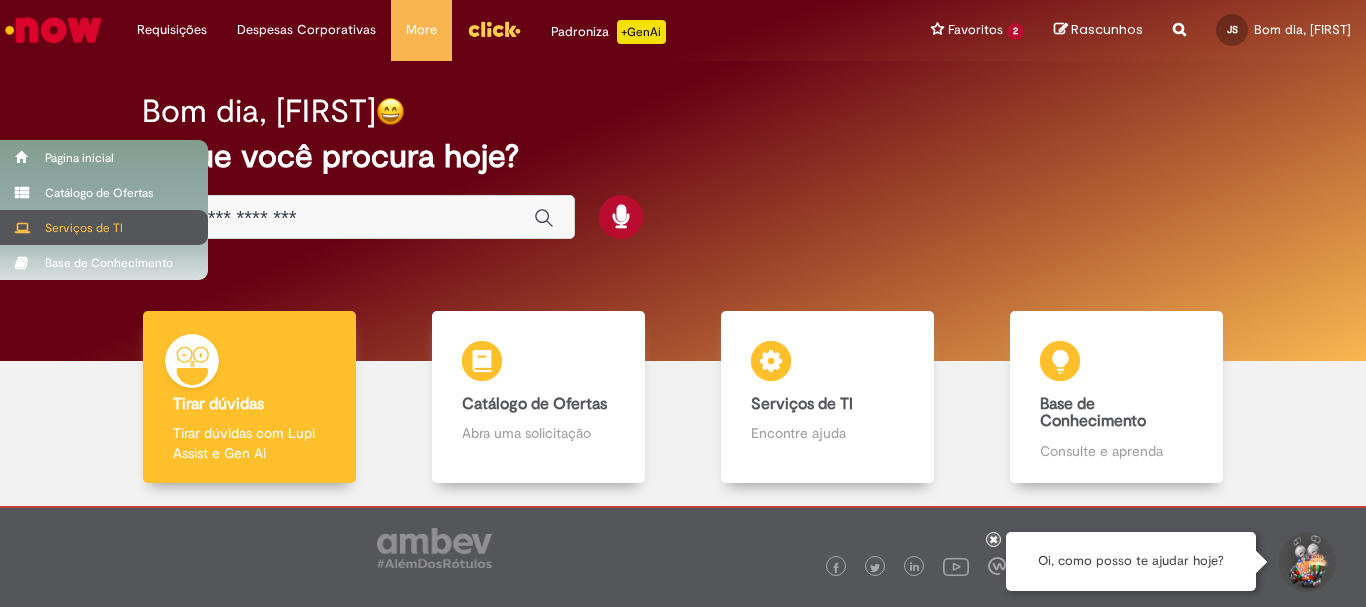 click on "Serviços de TI" at bounding box center [104, 227] 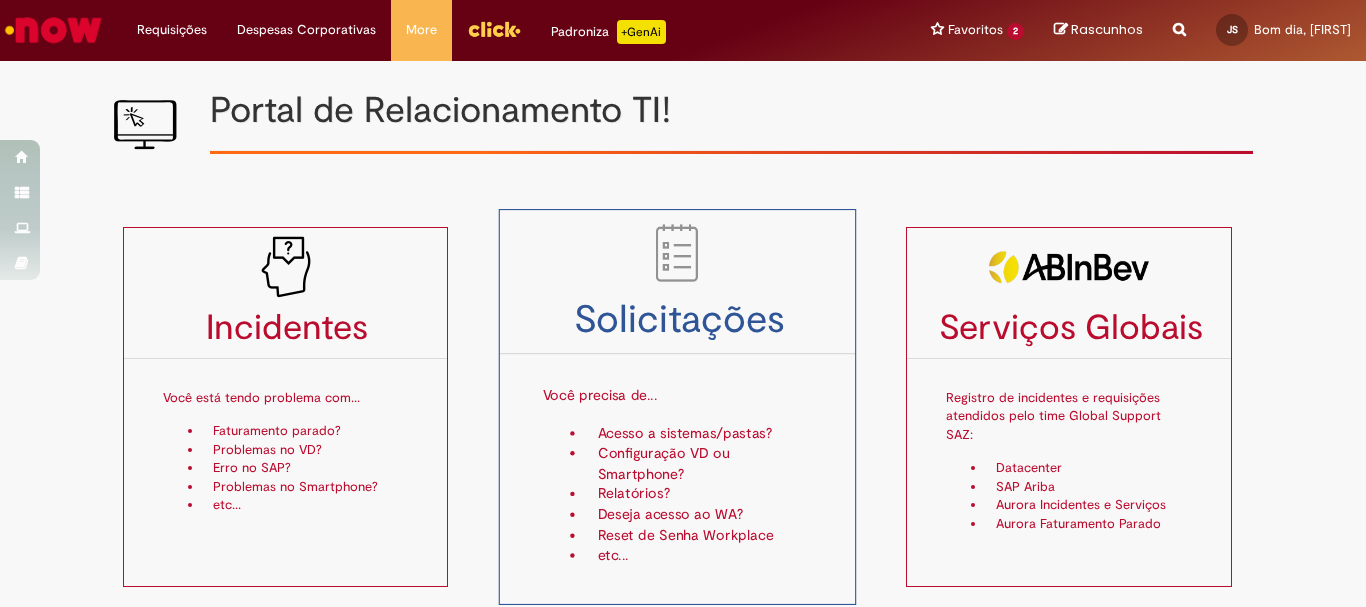 click on "Configuração VD ou Smartphone?" at bounding box center [699, 464] 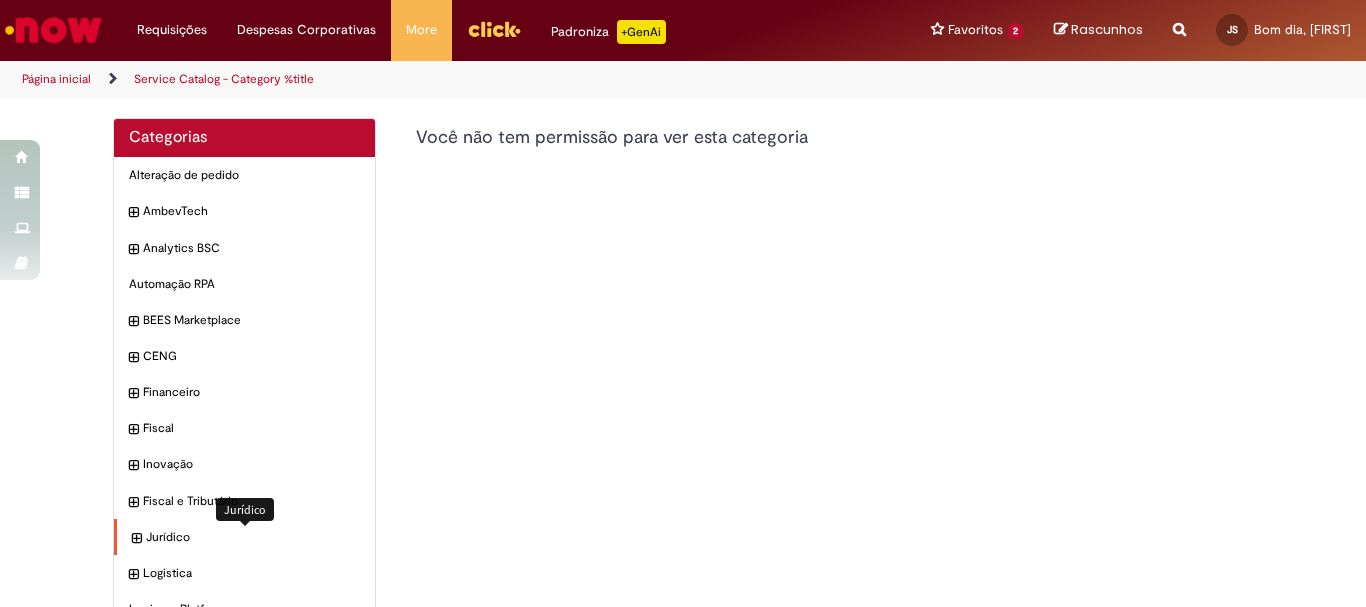 scroll, scrollTop: 171, scrollLeft: 0, axis: vertical 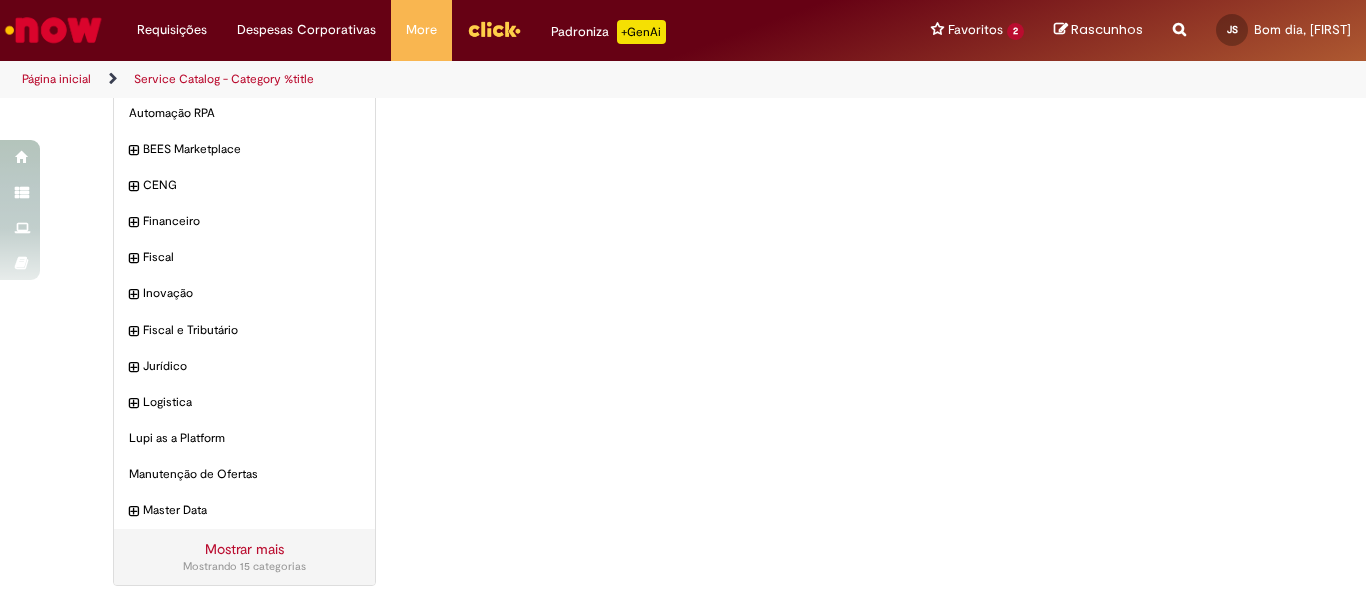 click on "Mostrar mais" at bounding box center [244, 549] 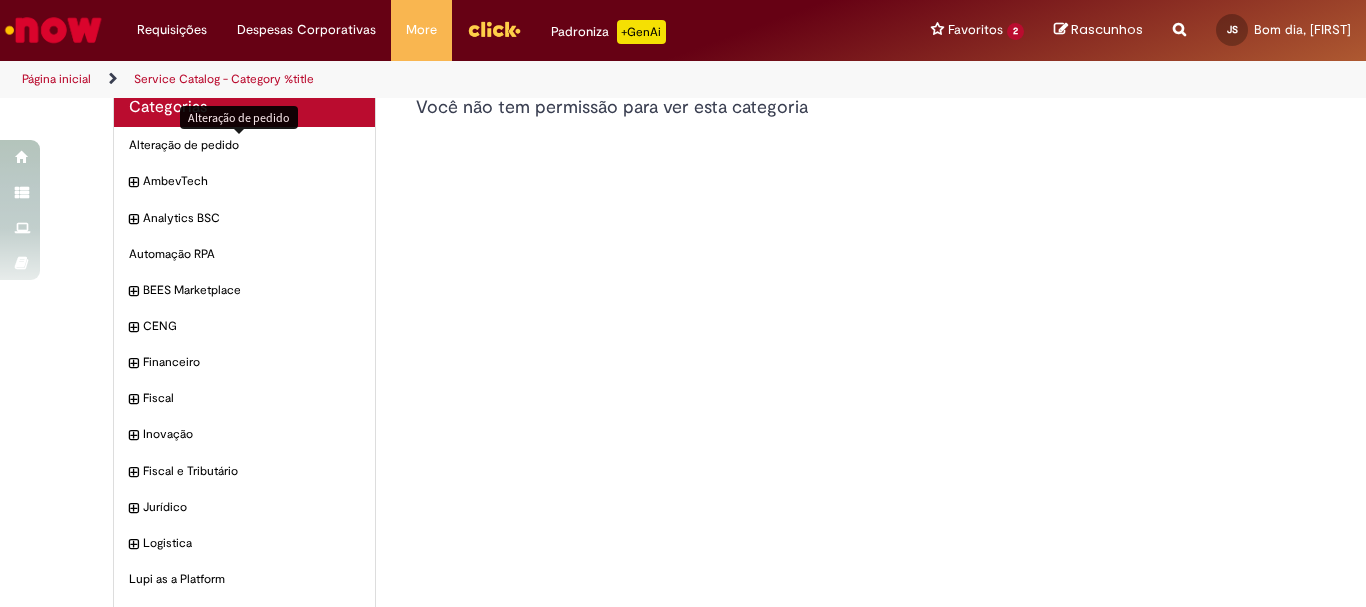 scroll, scrollTop: 0, scrollLeft: 0, axis: both 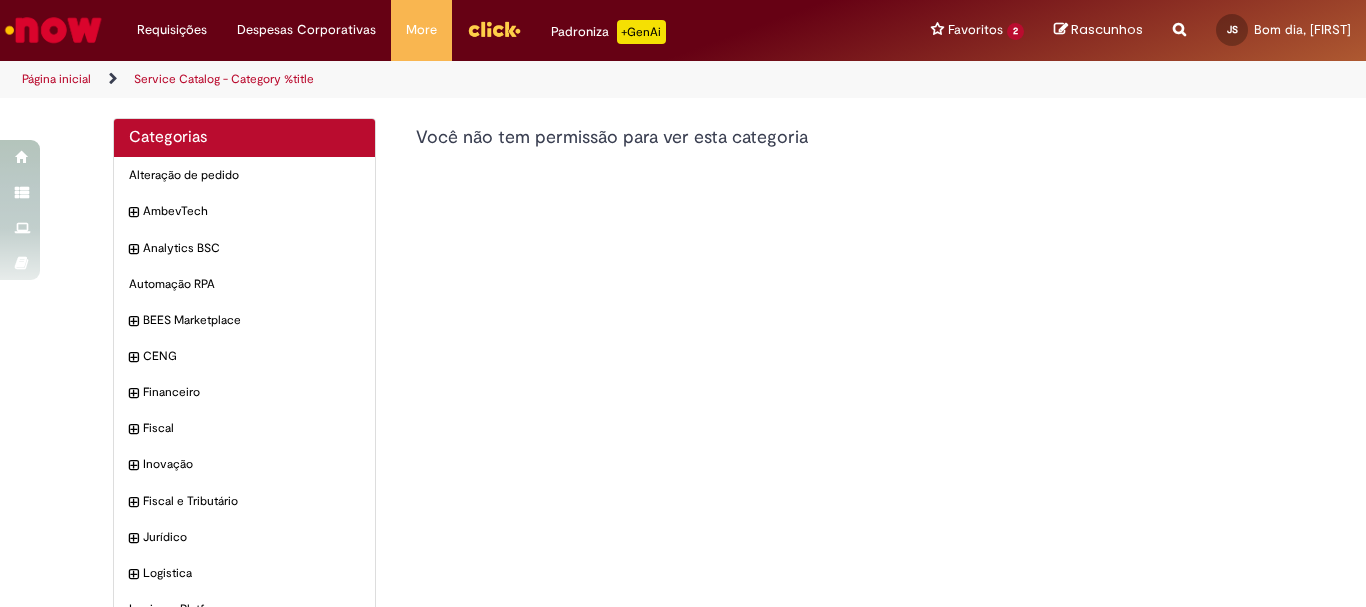 click on "Página inicial" at bounding box center (56, 79) 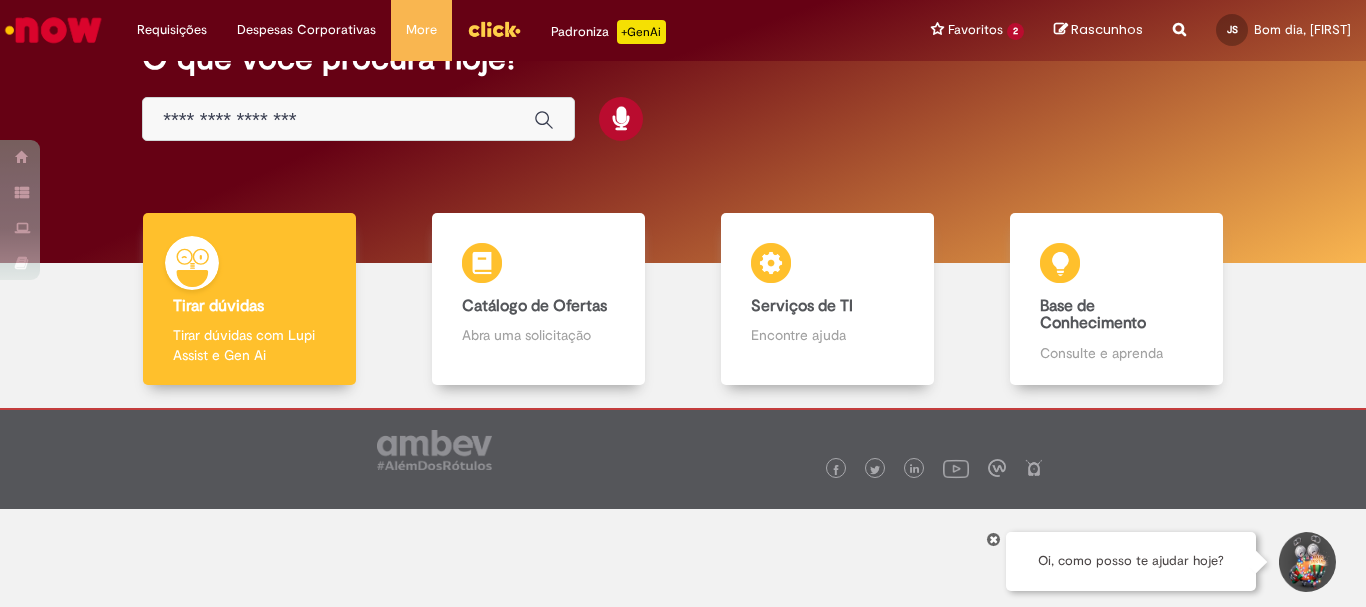 scroll, scrollTop: 0, scrollLeft: 0, axis: both 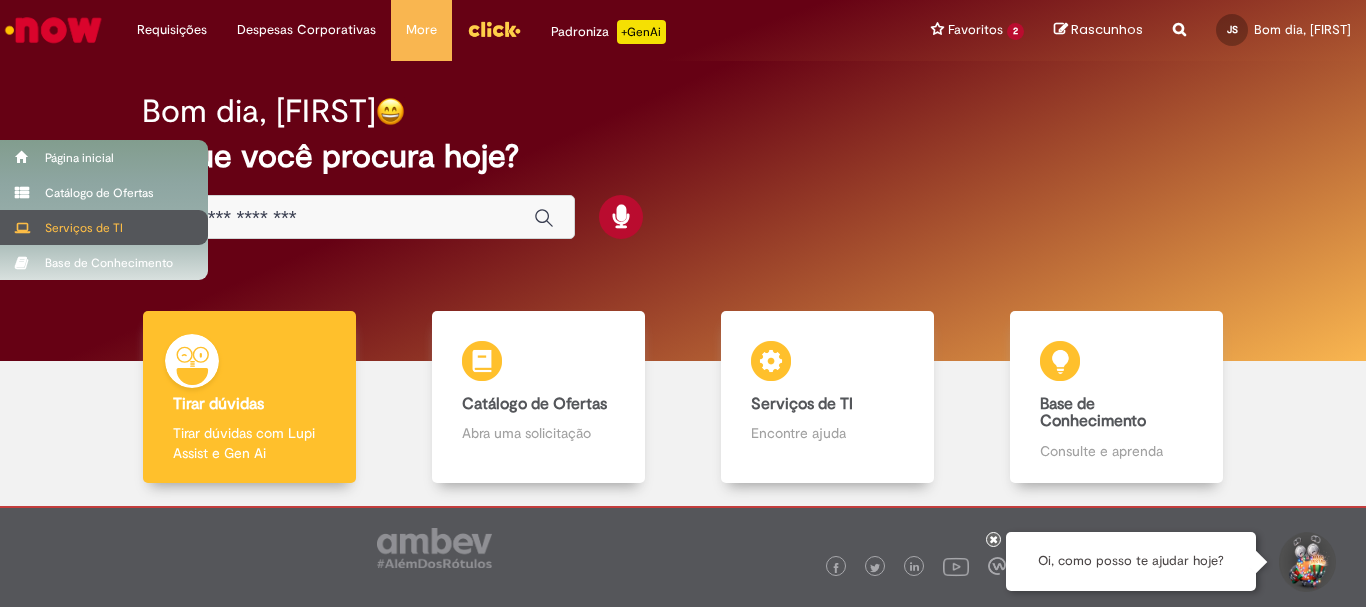 click on "Serviços de TI" at bounding box center (104, 227) 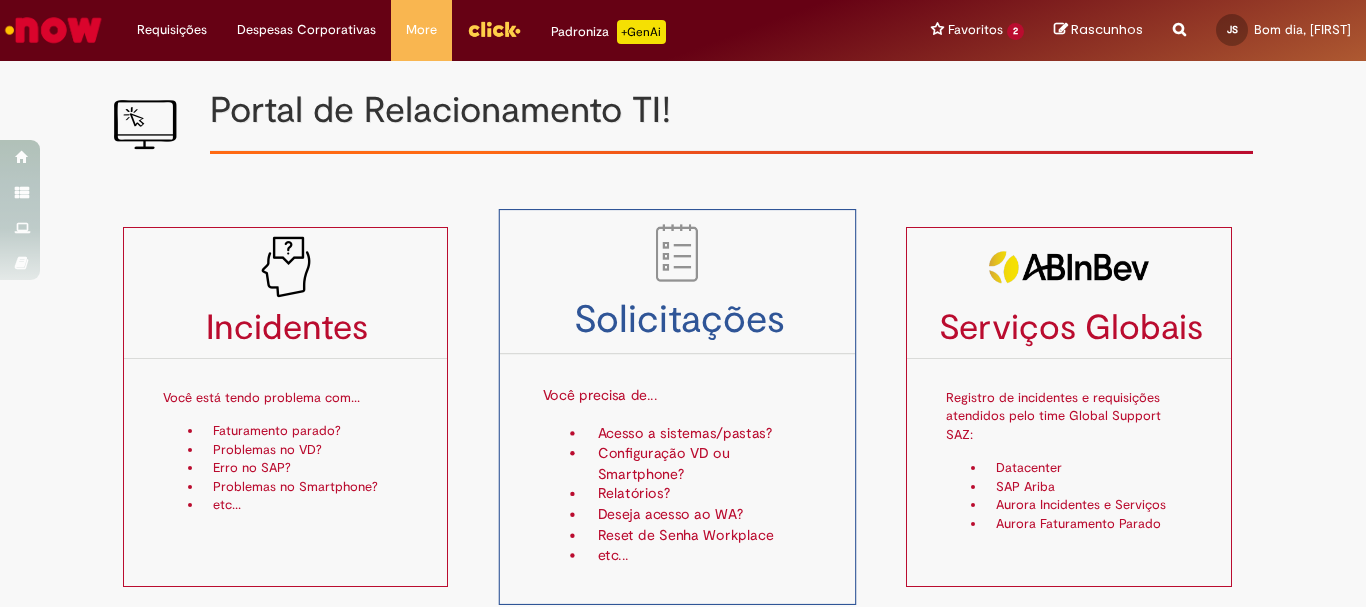 click on "Acesso a sistemas/pastas?" at bounding box center (699, 433) 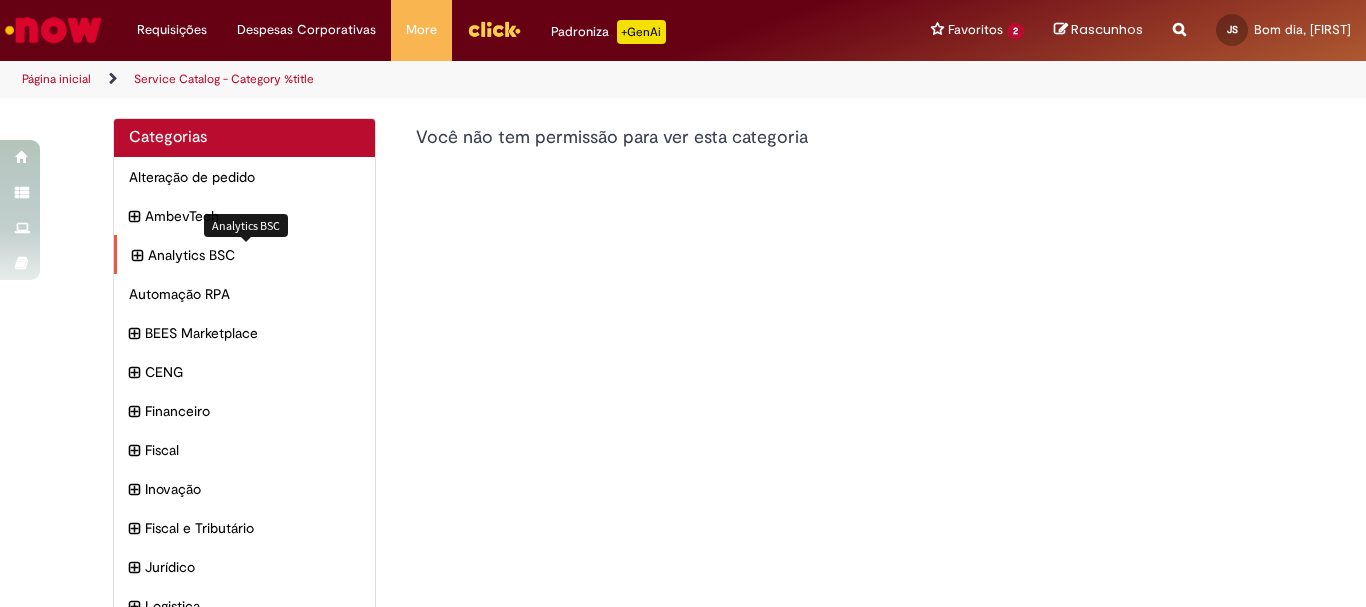 click on "Analytics BSC
Itens" at bounding box center (254, 255) 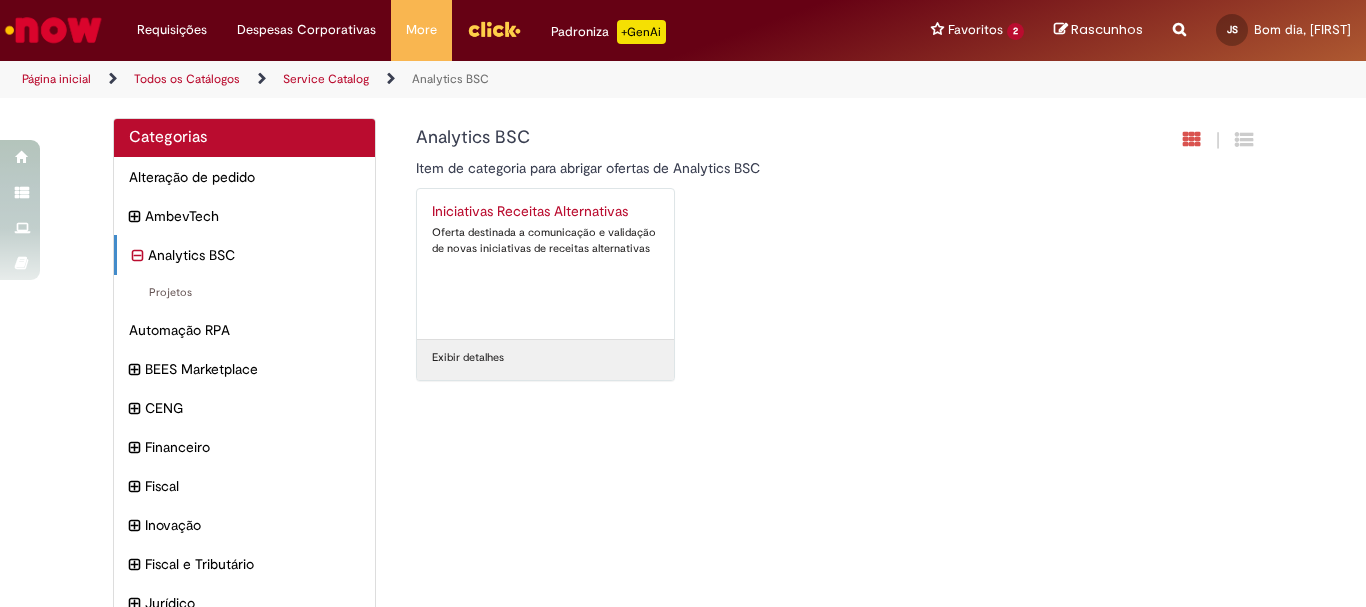 click on "Iniciativas Receitas Alternativas
Oferta destinada a comunicação e validação de novas iniciativas de receitas alternativas
Exibir detalhes" at bounding box center [835, 294] 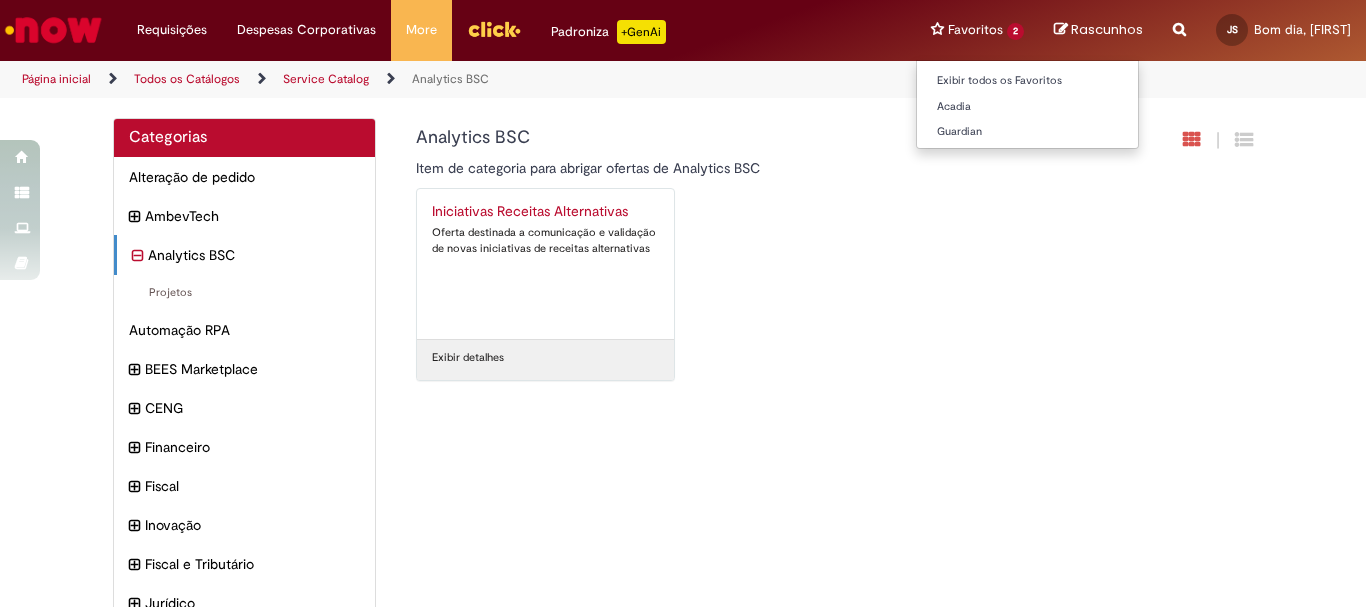 click on "Favoritos   2
Exibir todos os Favoritos
Acadia
Guardian" at bounding box center [977, 30] 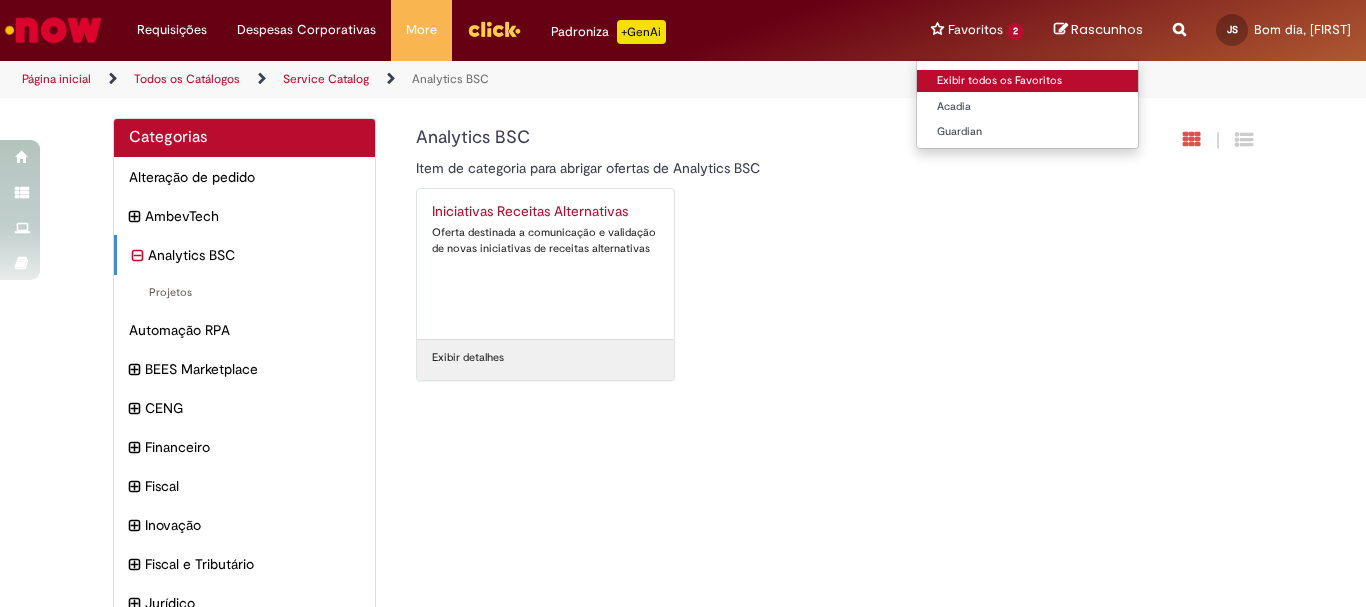 click on "Exibir todos os Favoritos" at bounding box center [1027, 81] 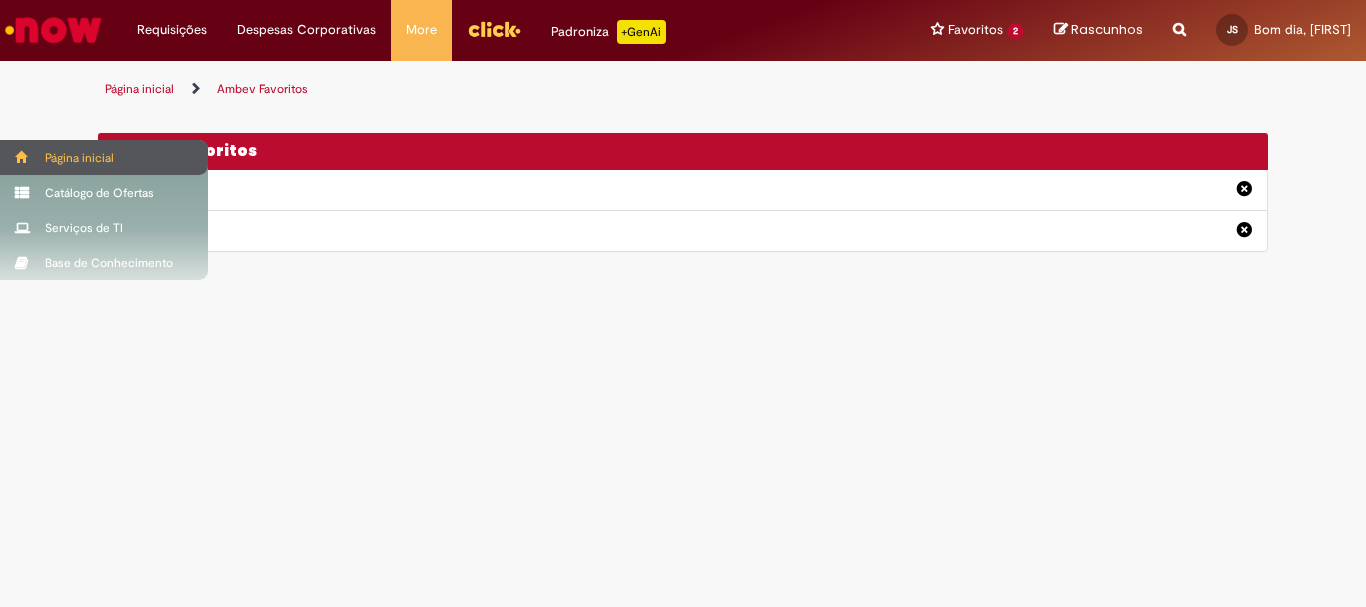 click on "Página inicial" at bounding box center (104, 157) 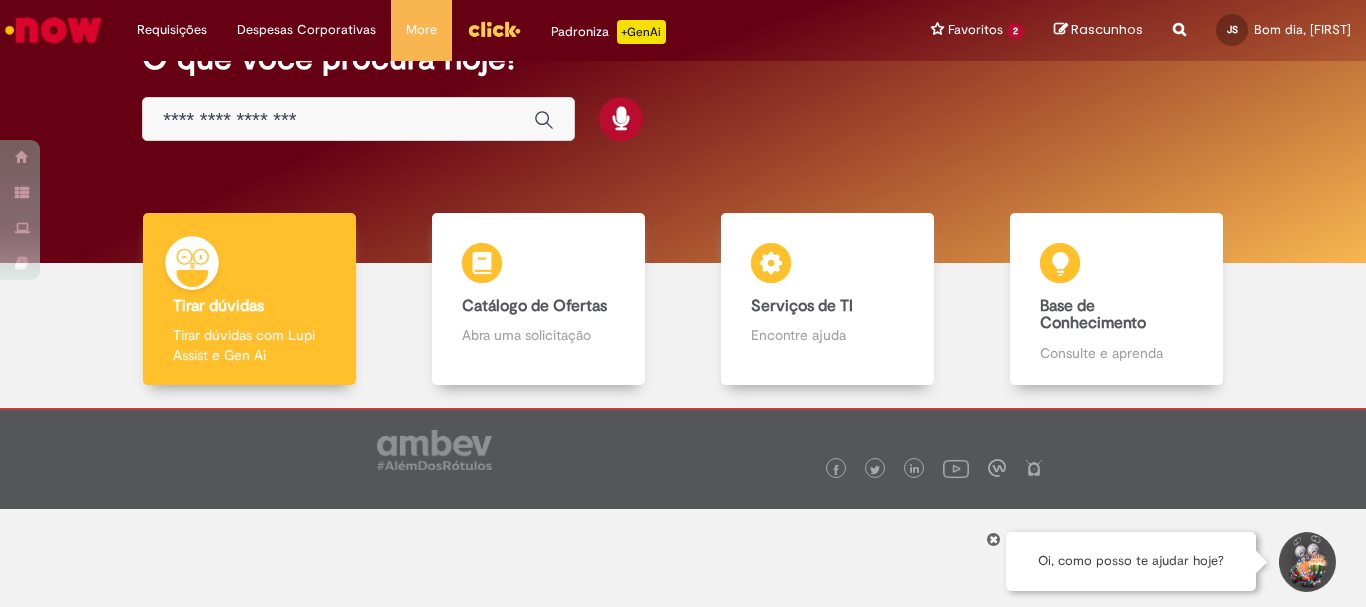 scroll, scrollTop: 0, scrollLeft: 0, axis: both 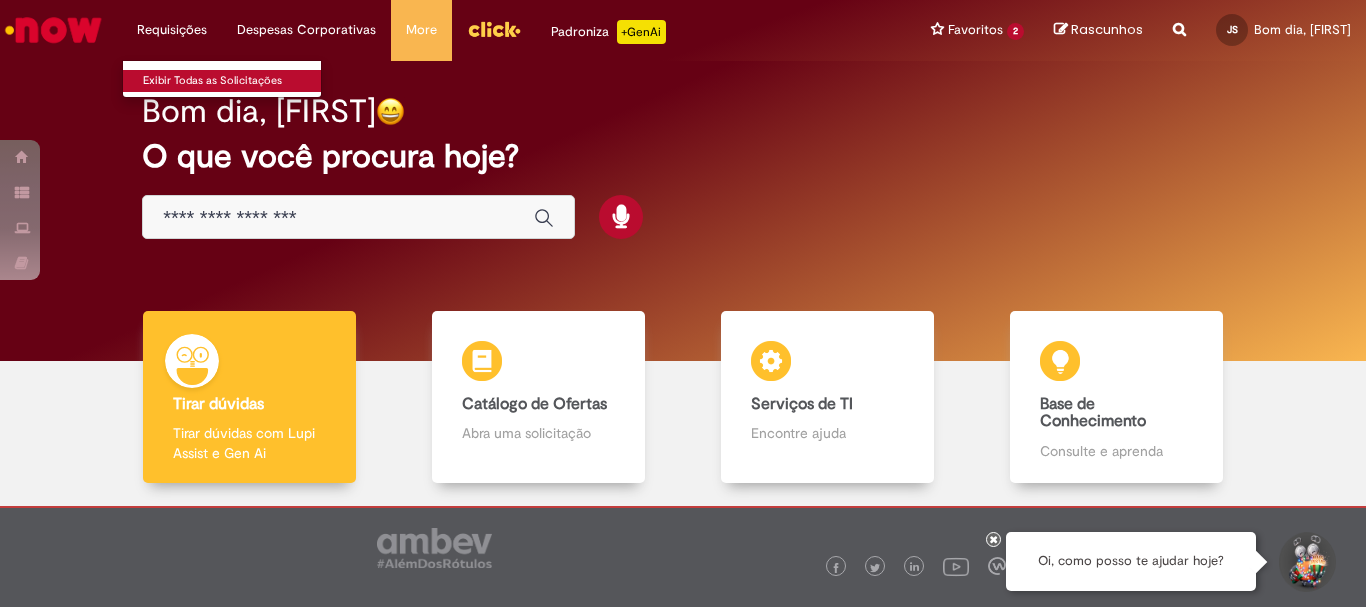 click on "Exibir Todas as Solicitações" at bounding box center [233, 81] 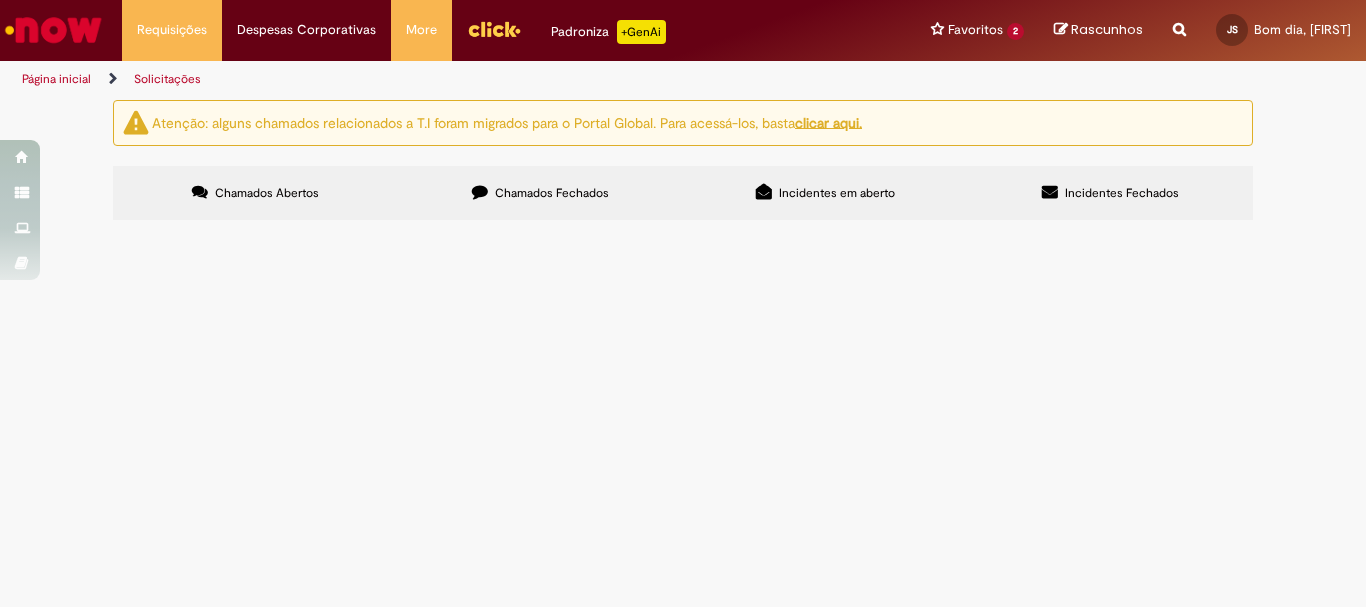 click on "Chamados Abertos" at bounding box center [267, 193] 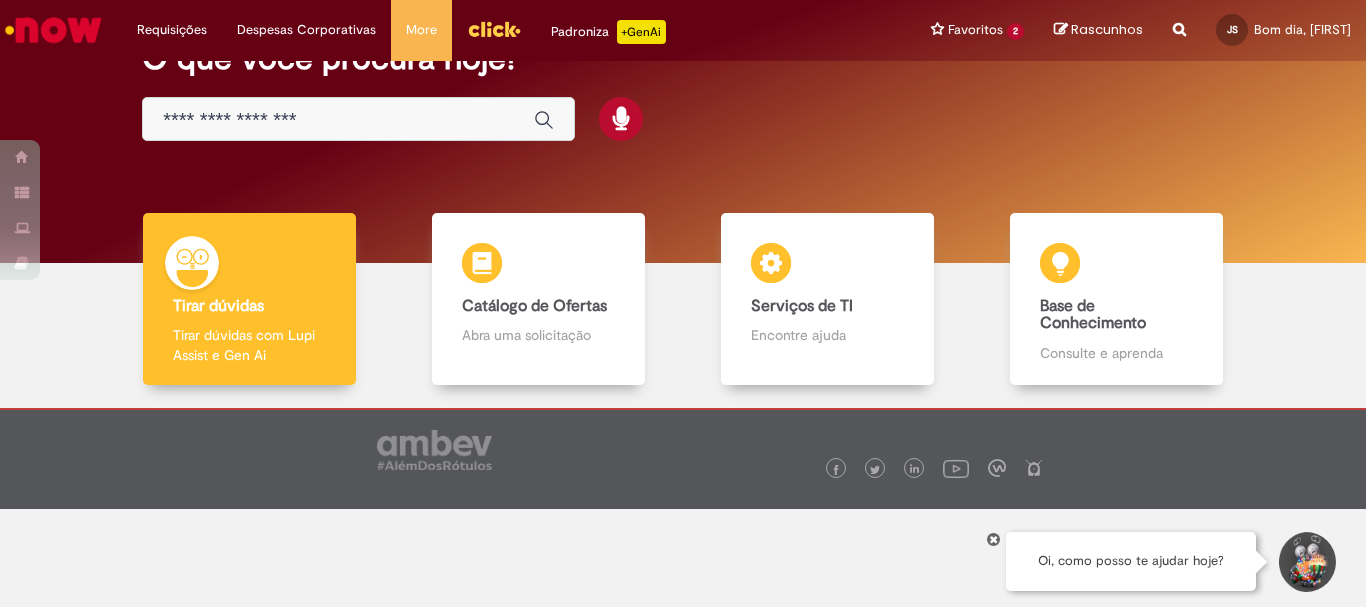 scroll, scrollTop: 0, scrollLeft: 0, axis: both 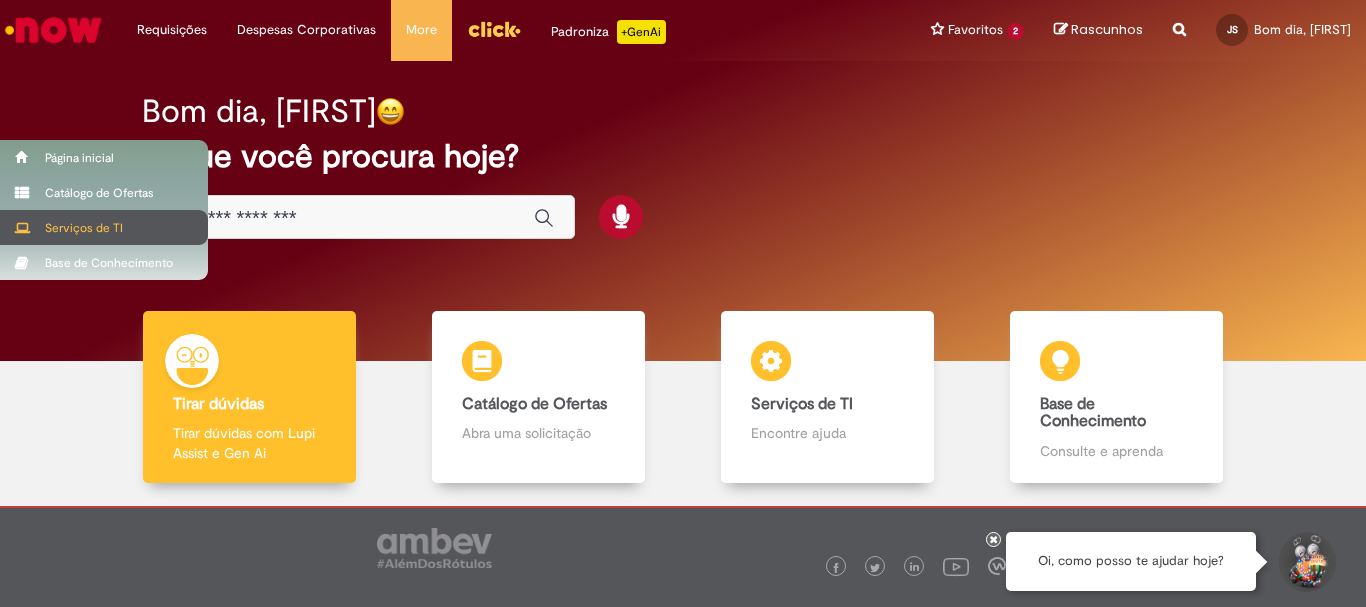 click on "Serviços de TI" at bounding box center (104, 227) 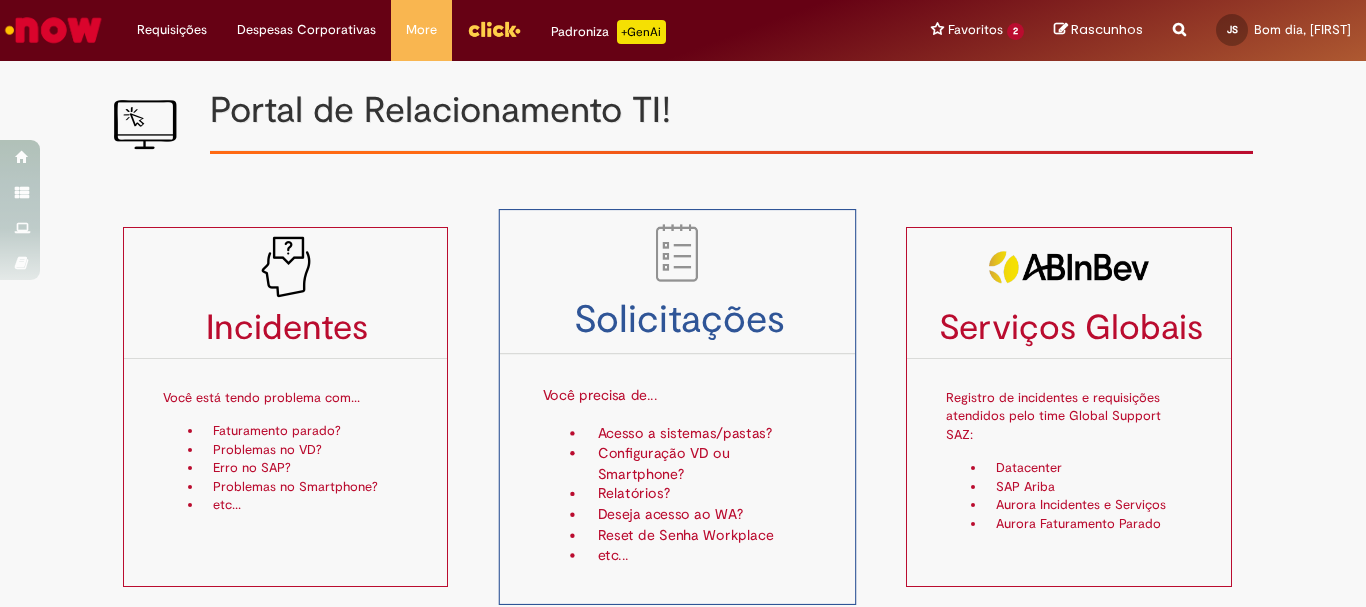 click on "Acesso a sistemas/pastas?" at bounding box center (699, 433) 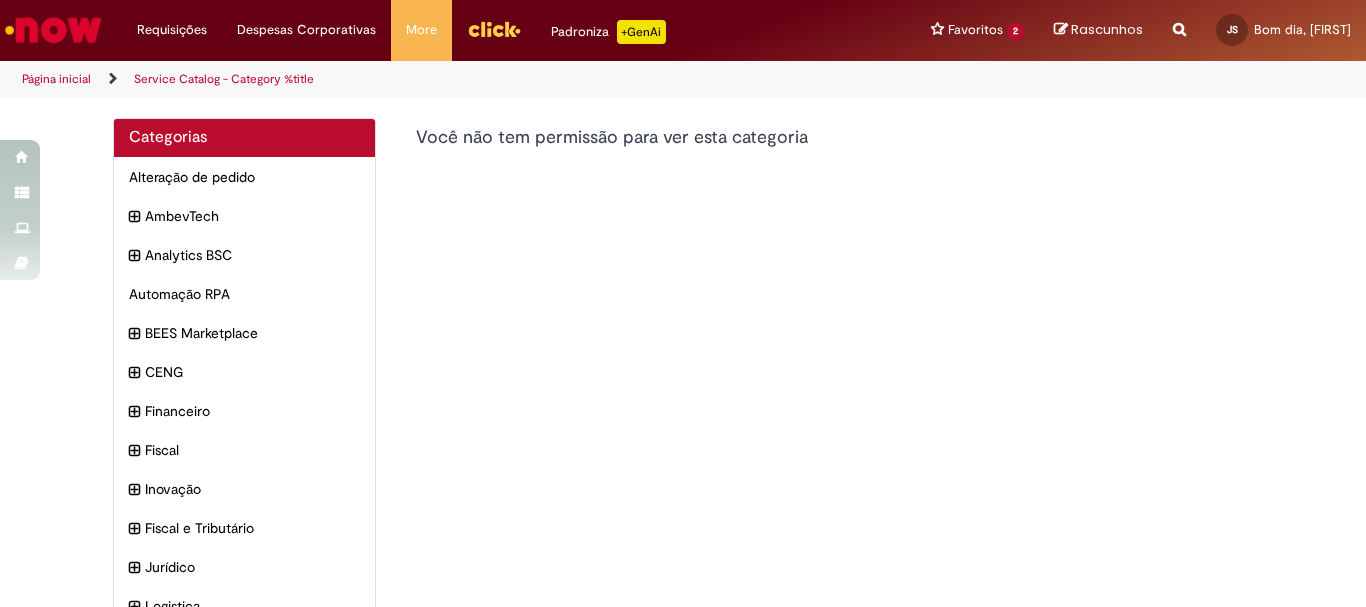 click on "Categorias" at bounding box center [244, 138] 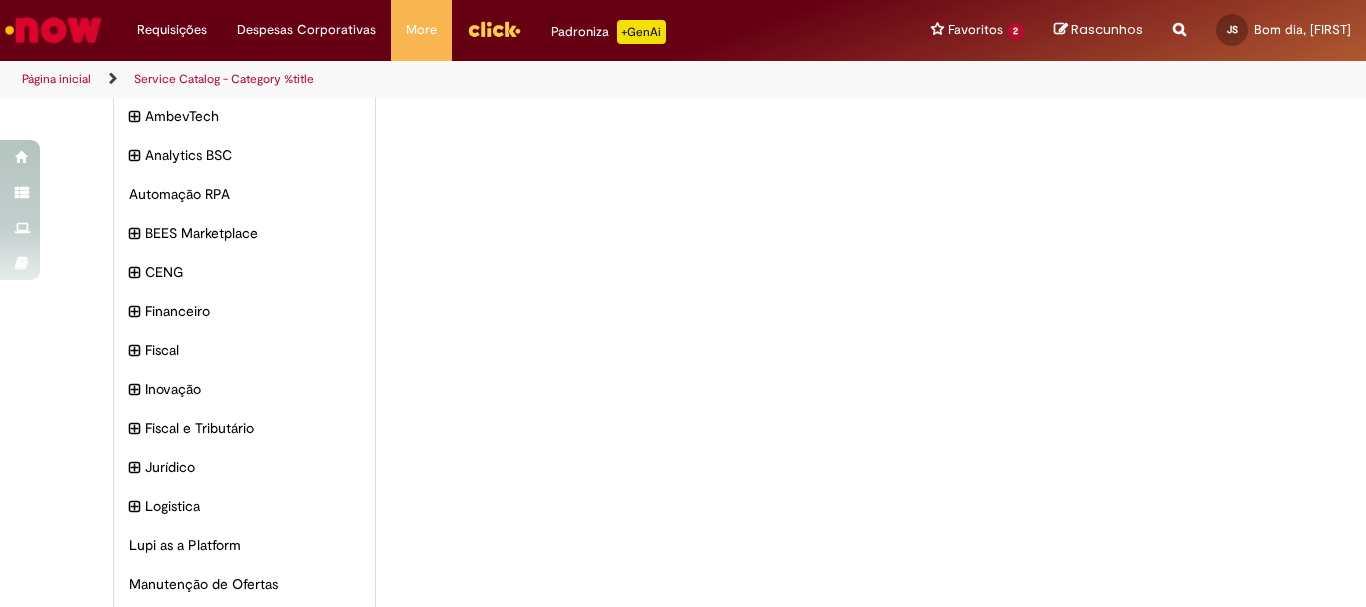 scroll, scrollTop: 214, scrollLeft: 0, axis: vertical 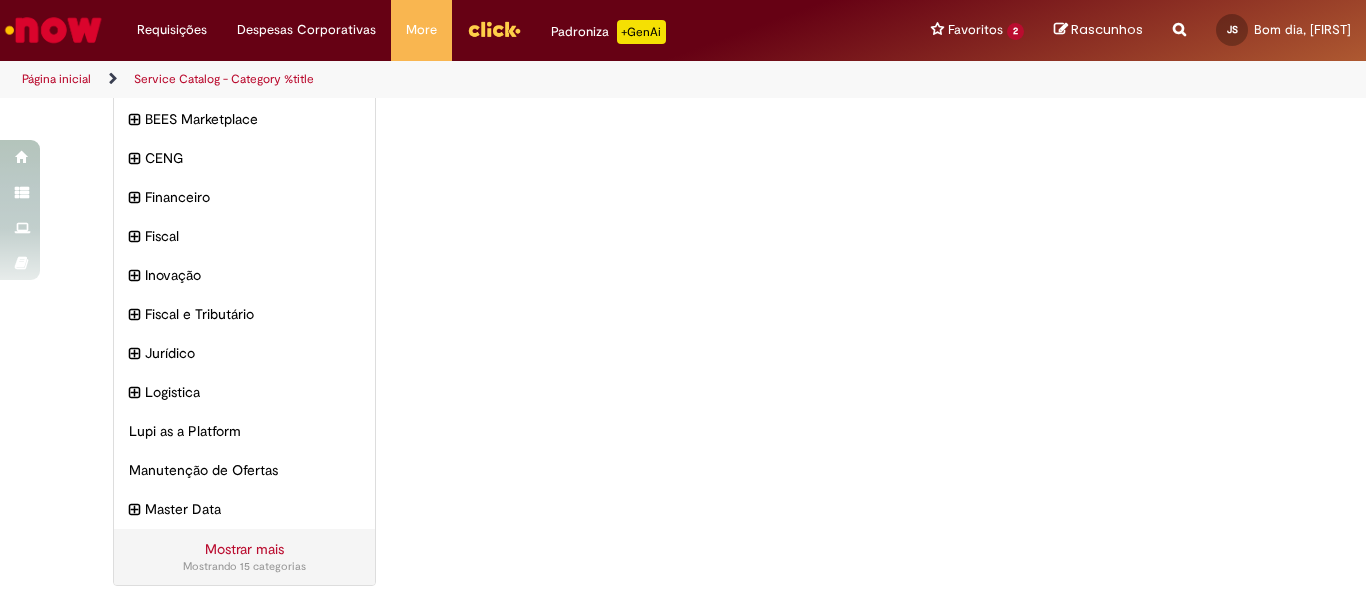 click on "Mostrar mais" at bounding box center (244, 549) 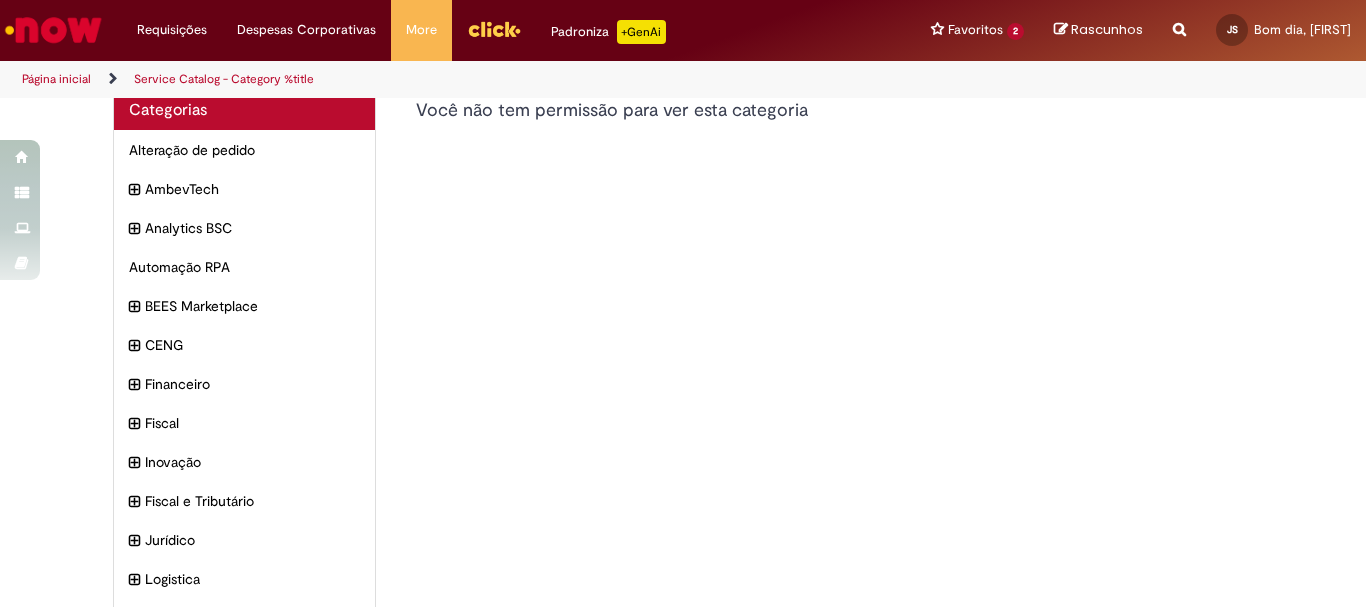 scroll, scrollTop: 0, scrollLeft: 0, axis: both 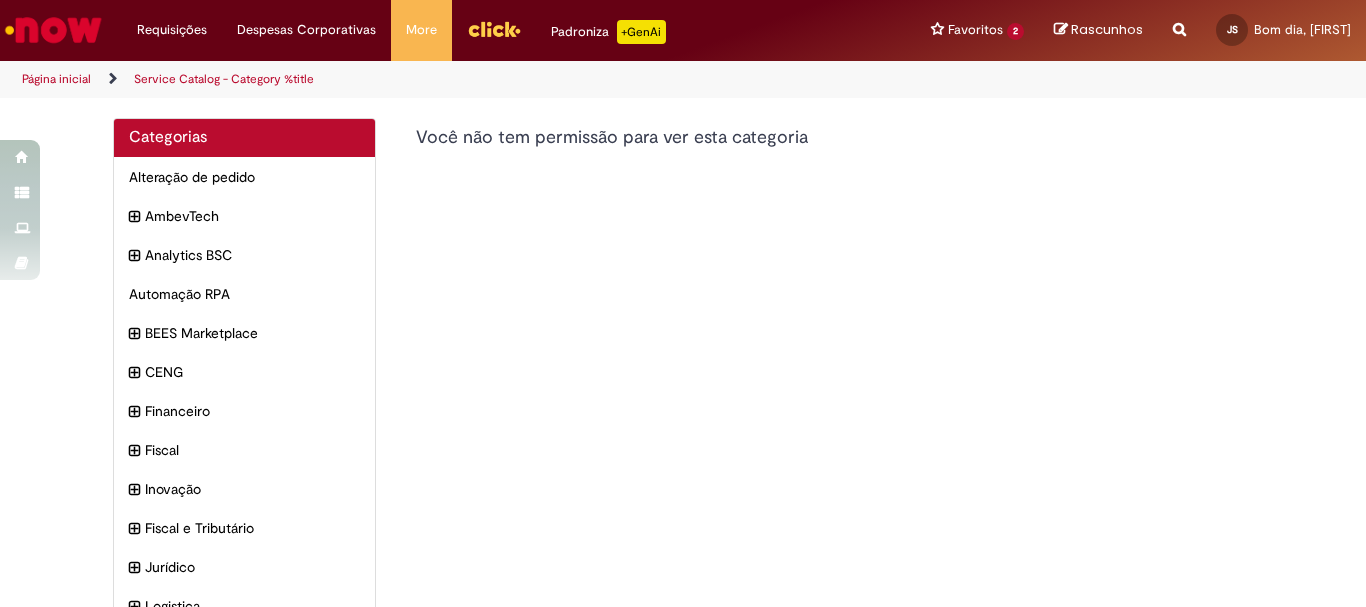 click on "Página inicial" at bounding box center (56, 79) 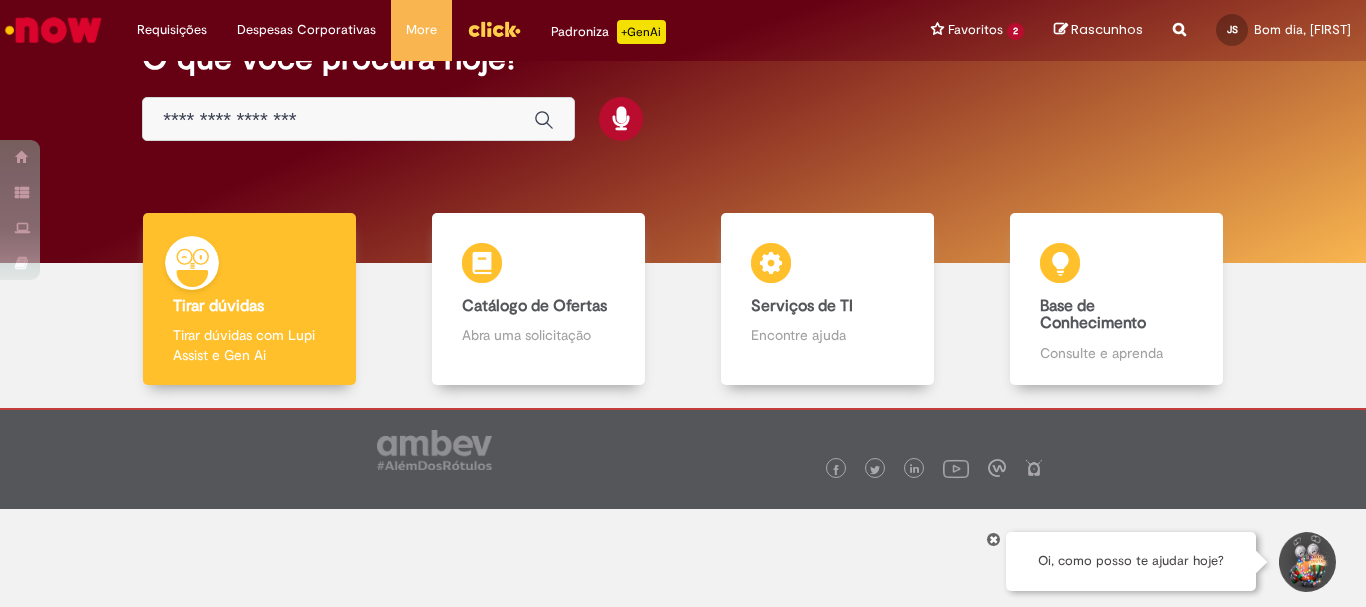 scroll, scrollTop: 0, scrollLeft: 0, axis: both 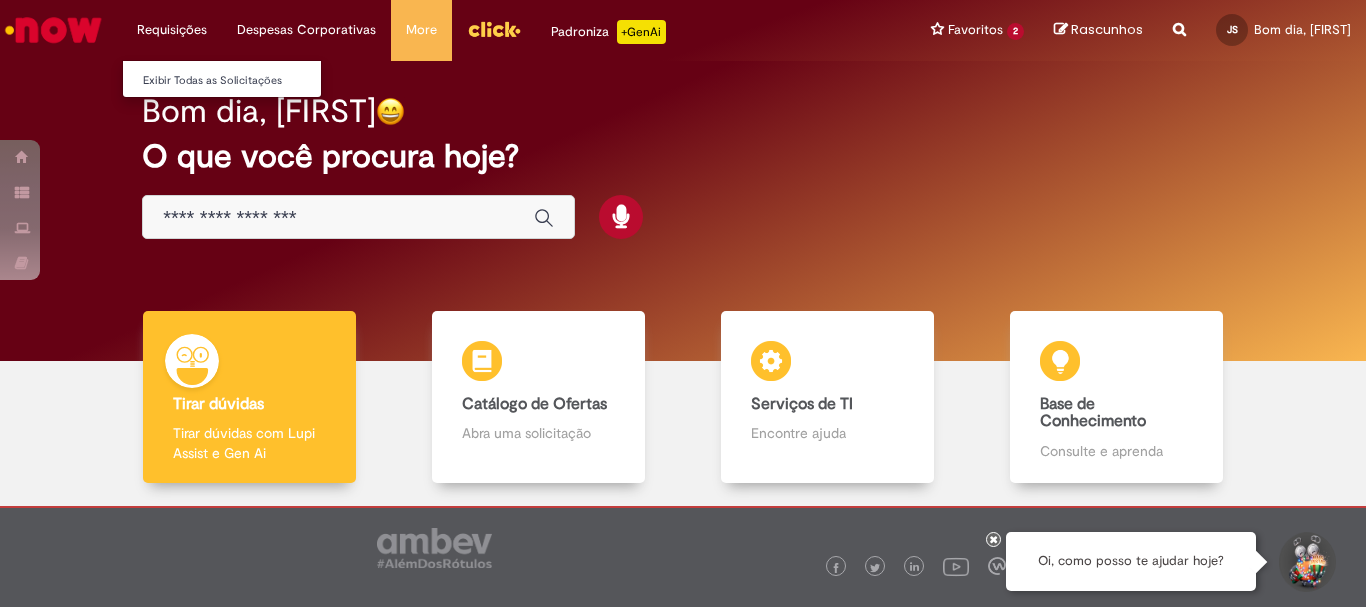 click on "Requisições
Exibir Todas as Solicitações" at bounding box center [172, 30] 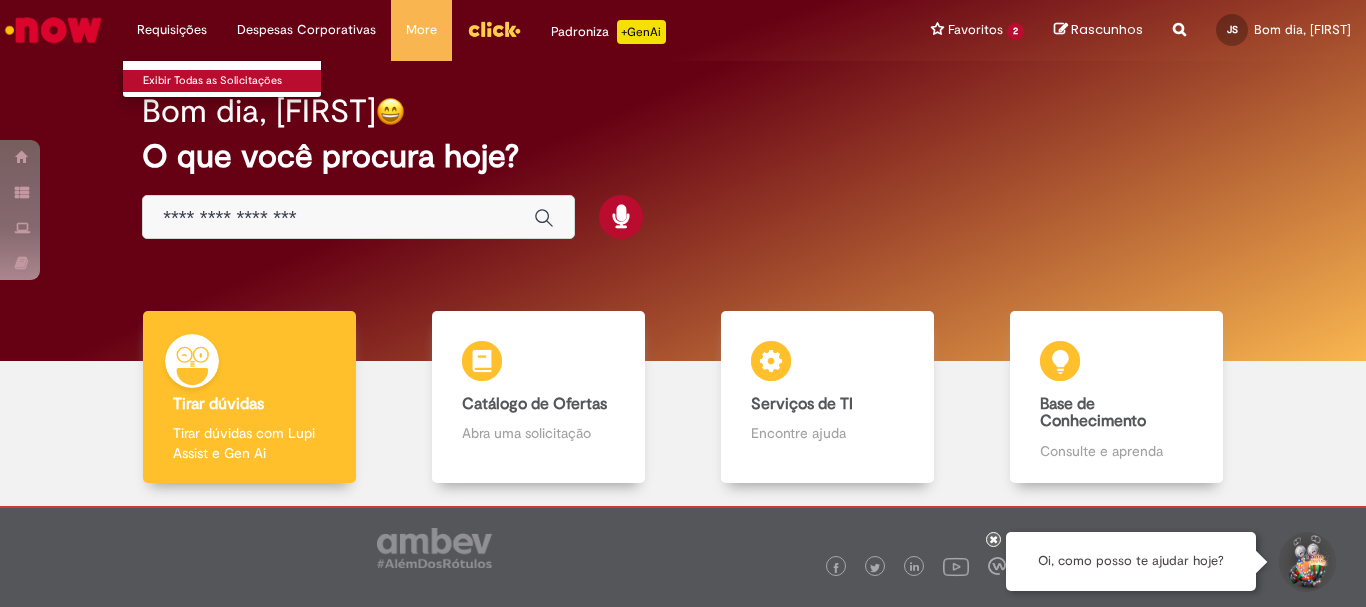 click on "Exibir Todas as Solicitações" at bounding box center (233, 81) 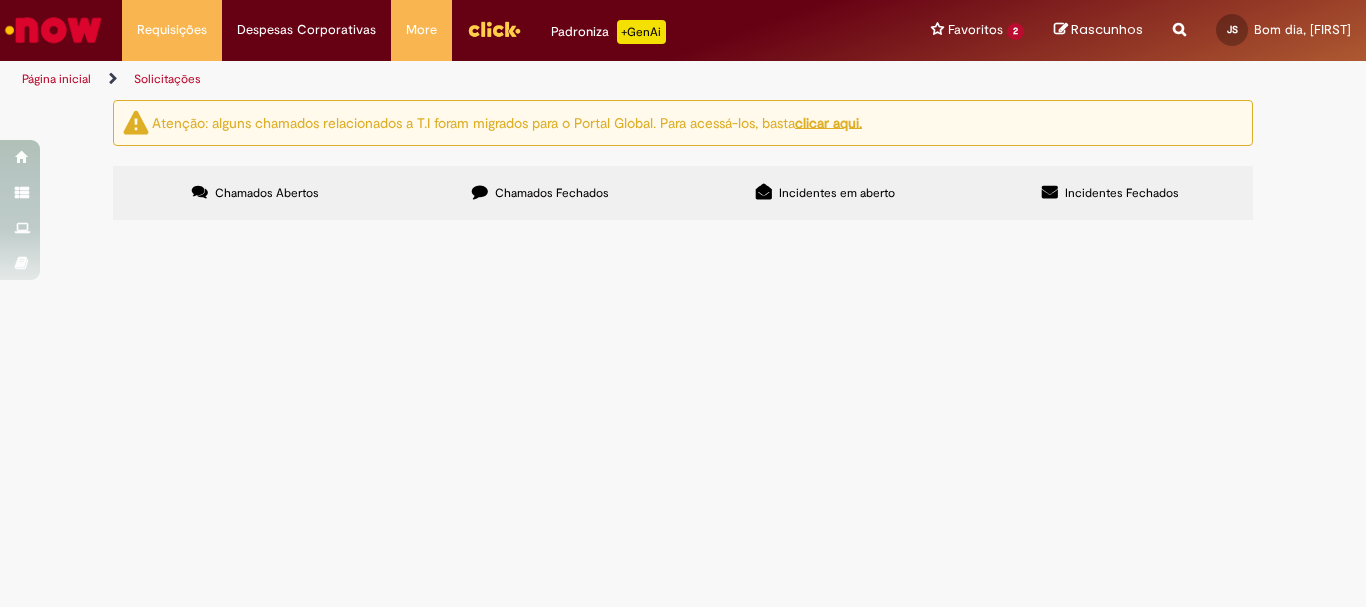 click on "Atenção: alguns chamados relacionados a T.I foram migrados para o Portal Global. Para acessá-los, basta  clicar aqui.
Chamados Abertos     Chamados Fechados     Incidentes em aberto     Incidentes Fechados
Itens solicitados
Exportar como PDF Exportar como Excel Exportar como CSV
Itens solicitados
Não há registros em Item solicitado  usando este filtro
Itens solicitados
Exportar como PDF Exportar como Excel Exportar como CSV
Itens solicitados
Número
Oferta" at bounding box center (683, 162) 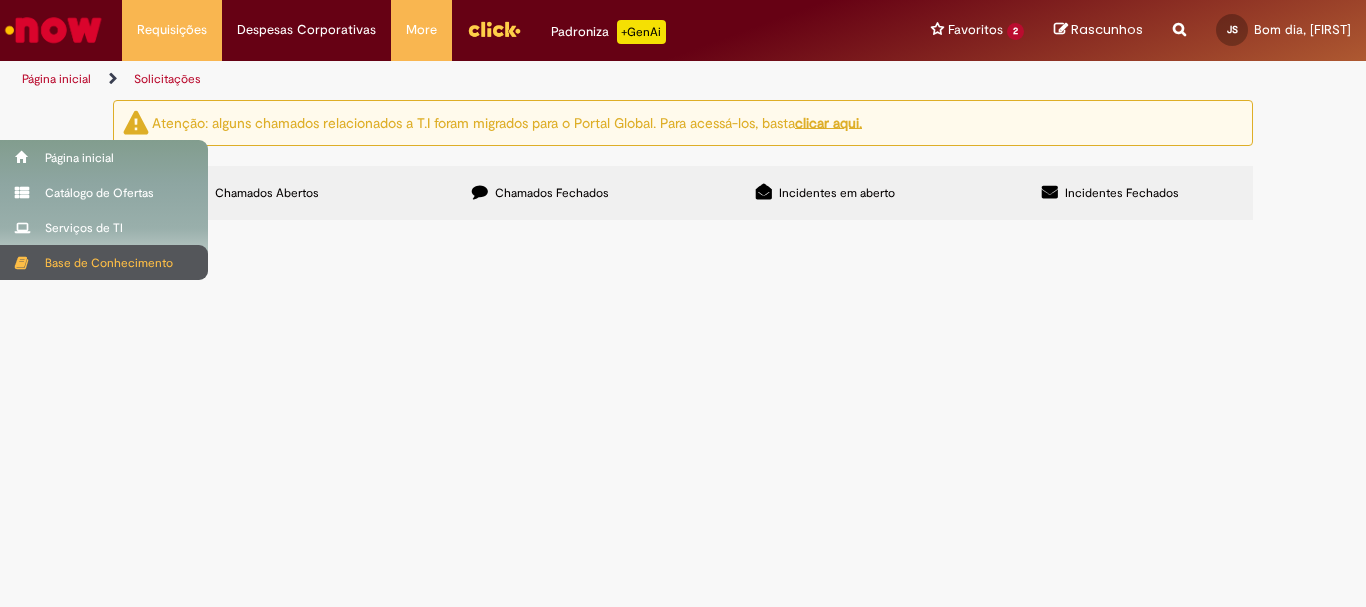 click on "Base de Conhecimento" at bounding box center [104, 262] 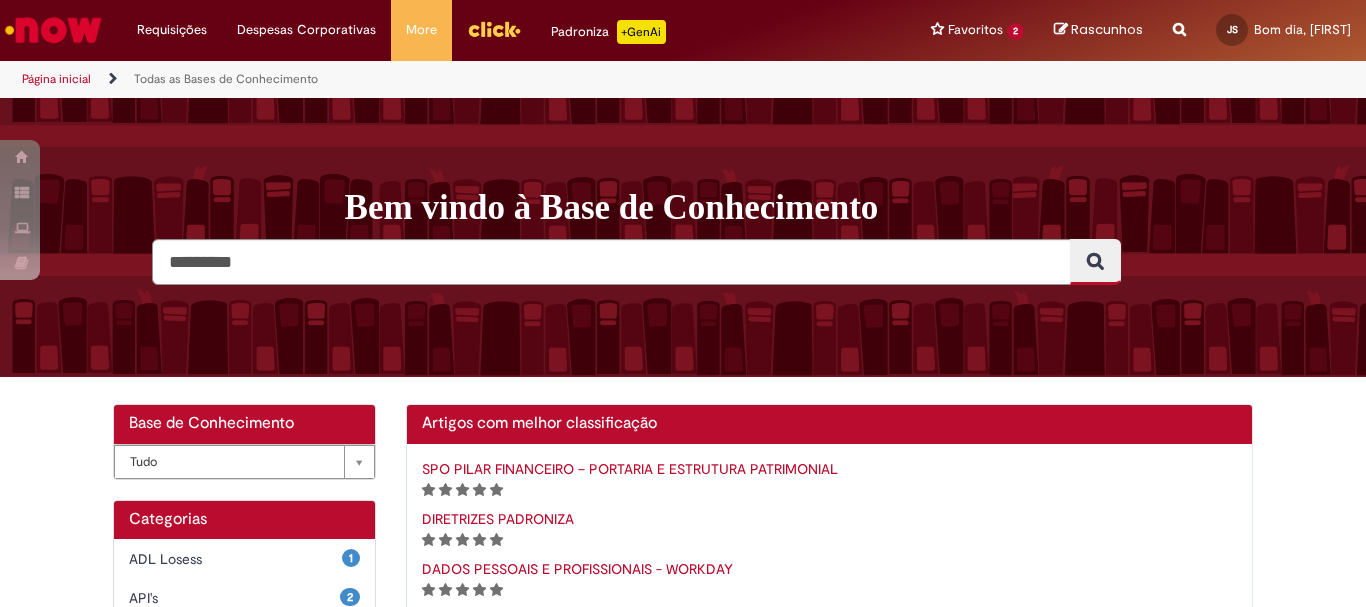 scroll, scrollTop: 0, scrollLeft: 0, axis: both 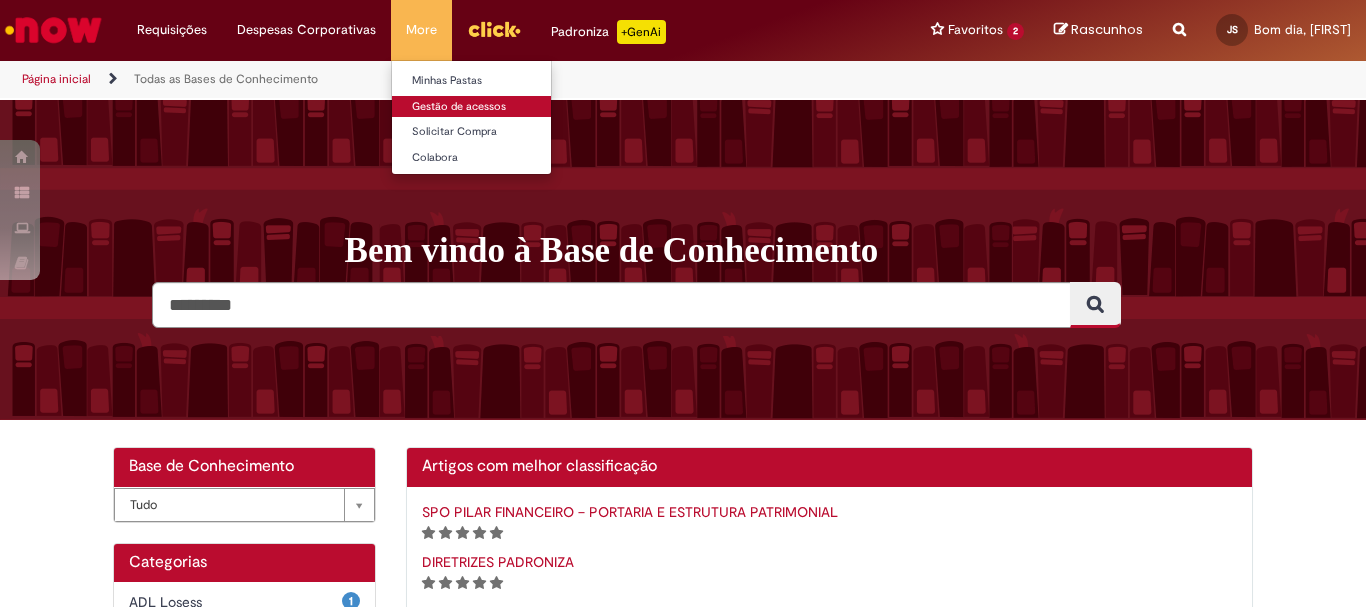 click on "Gestão de acessos" at bounding box center (502, 107) 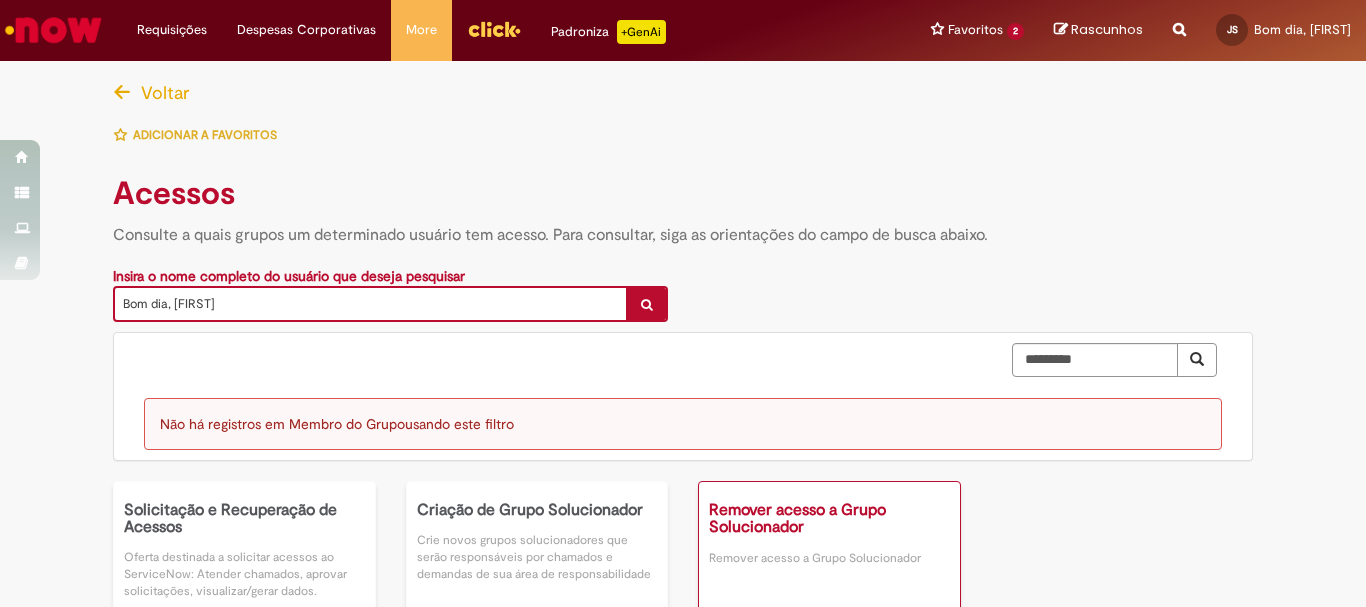 scroll, scrollTop: 174, scrollLeft: 0, axis: vertical 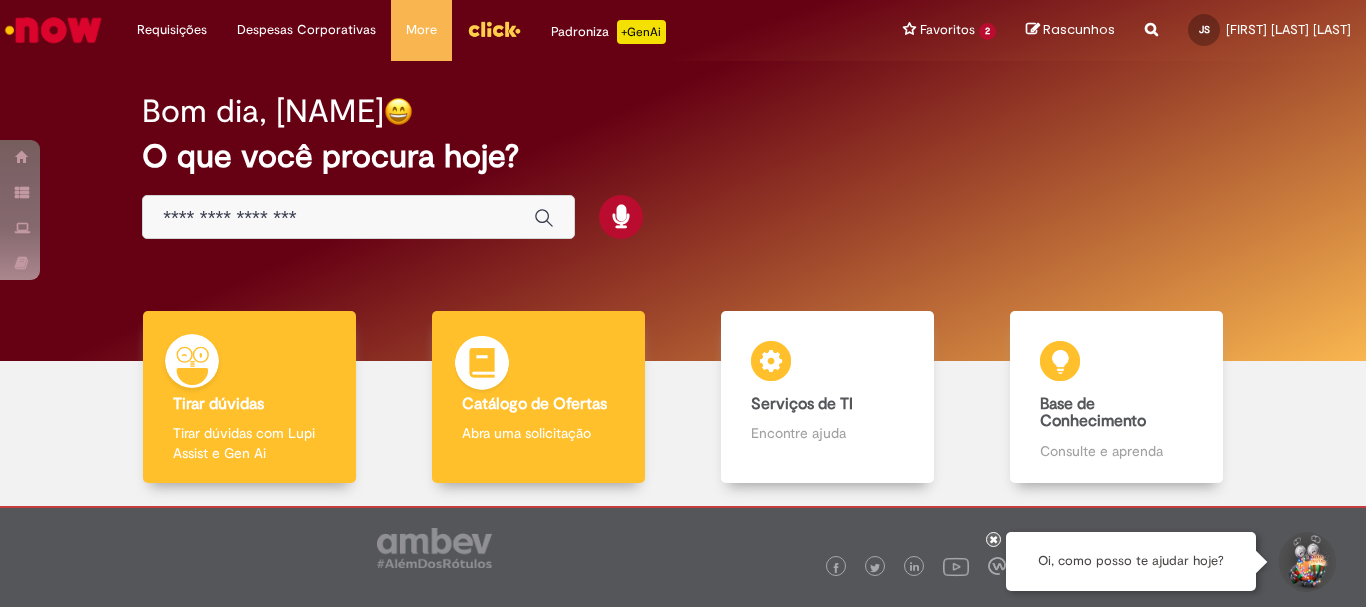 click on "Abra uma solicitação" at bounding box center (538, 433) 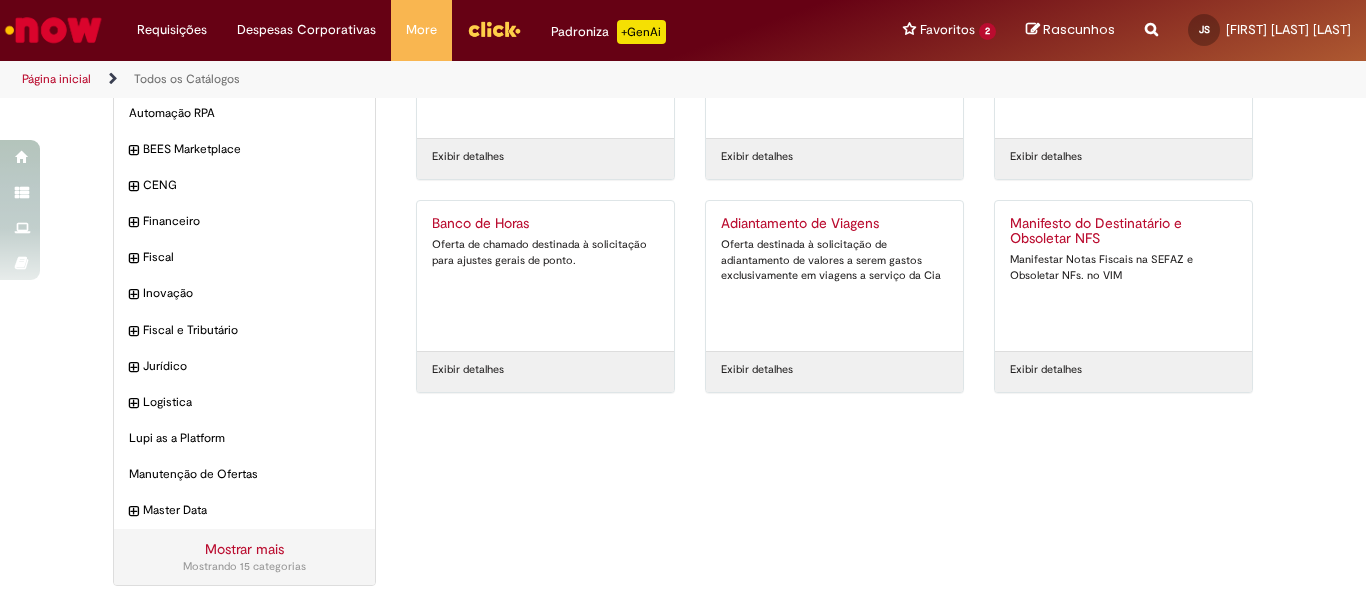 scroll, scrollTop: 0, scrollLeft: 0, axis: both 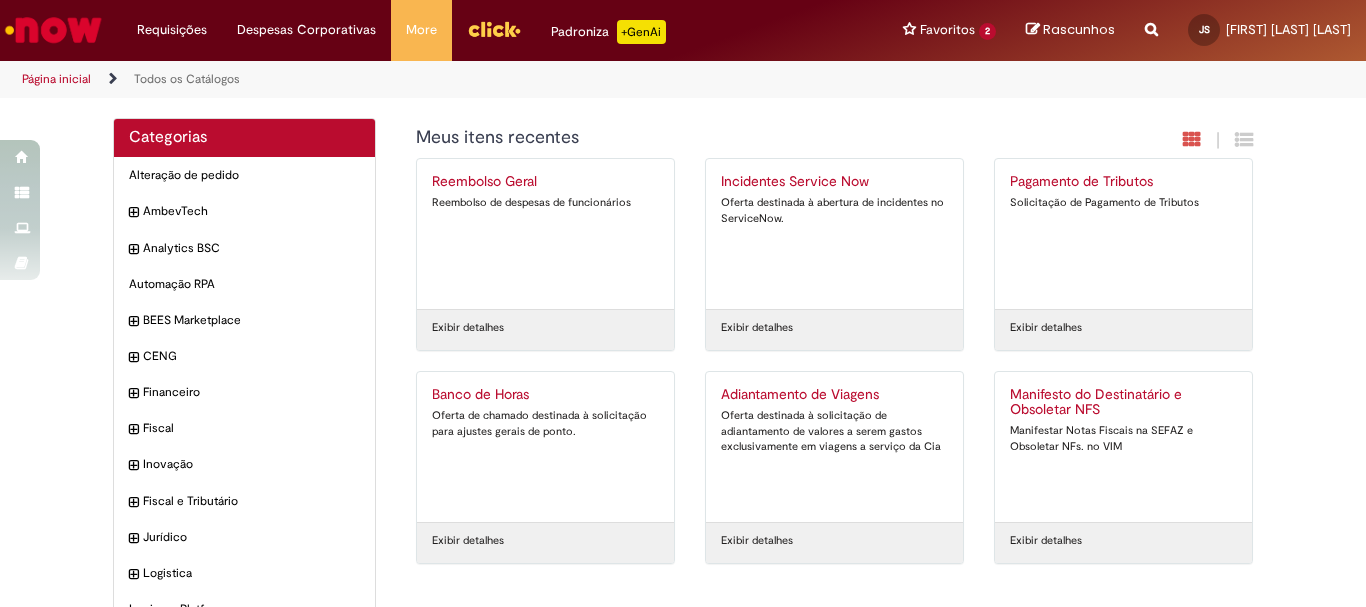 click on "Página inicial" at bounding box center [56, 79] 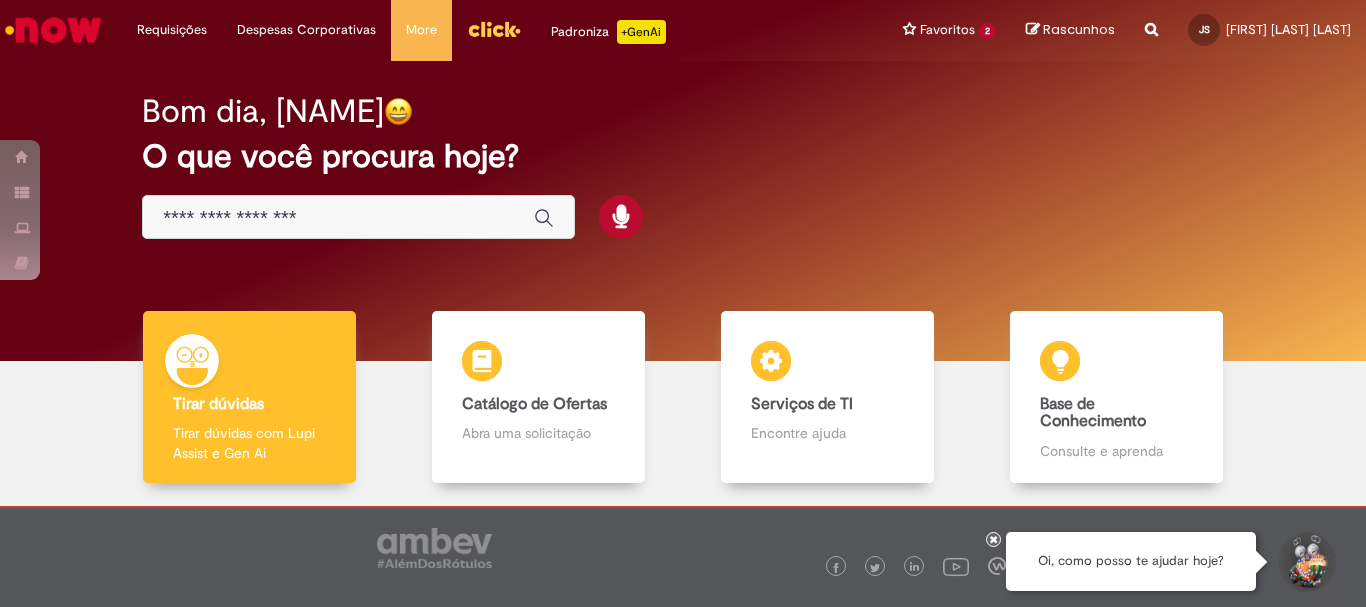 click at bounding box center (1151, 18) 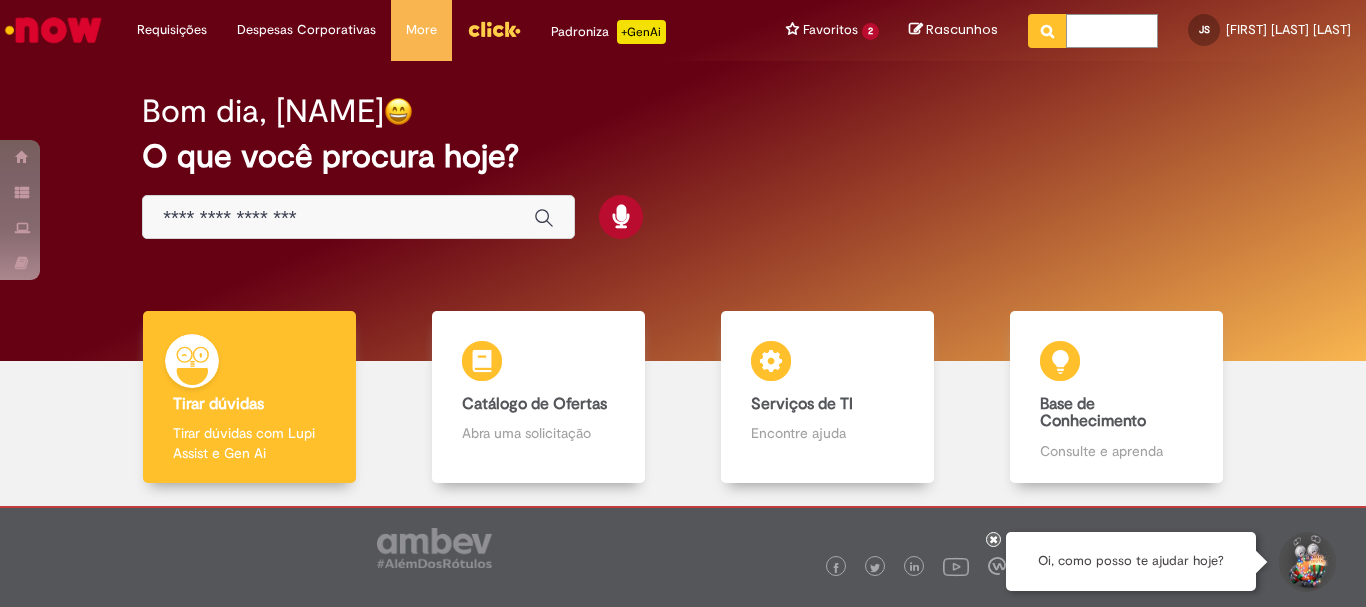 click at bounding box center [1112, 31] 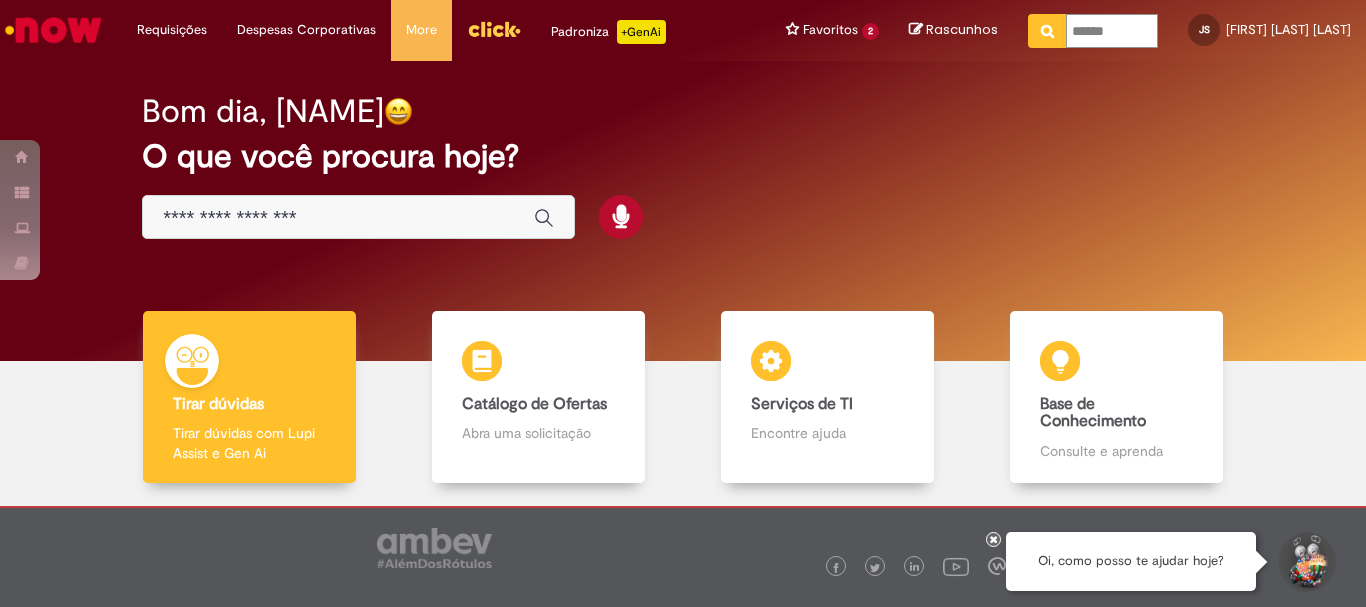 type on "*******" 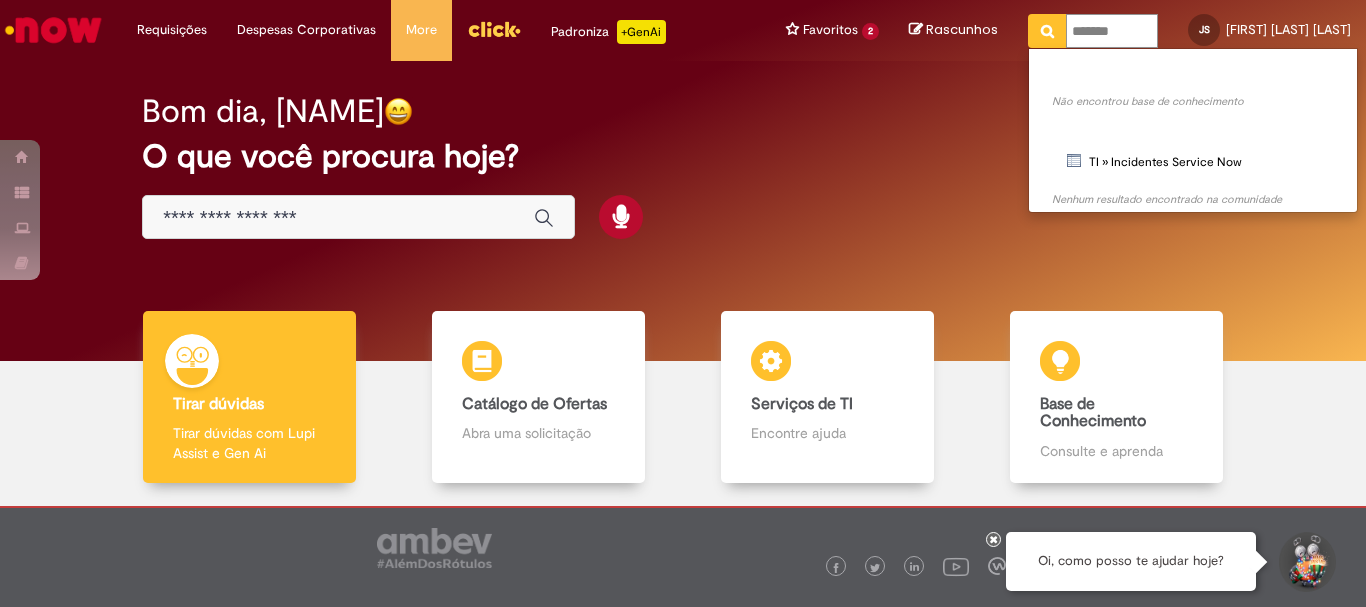 click at bounding box center [1047, 31] 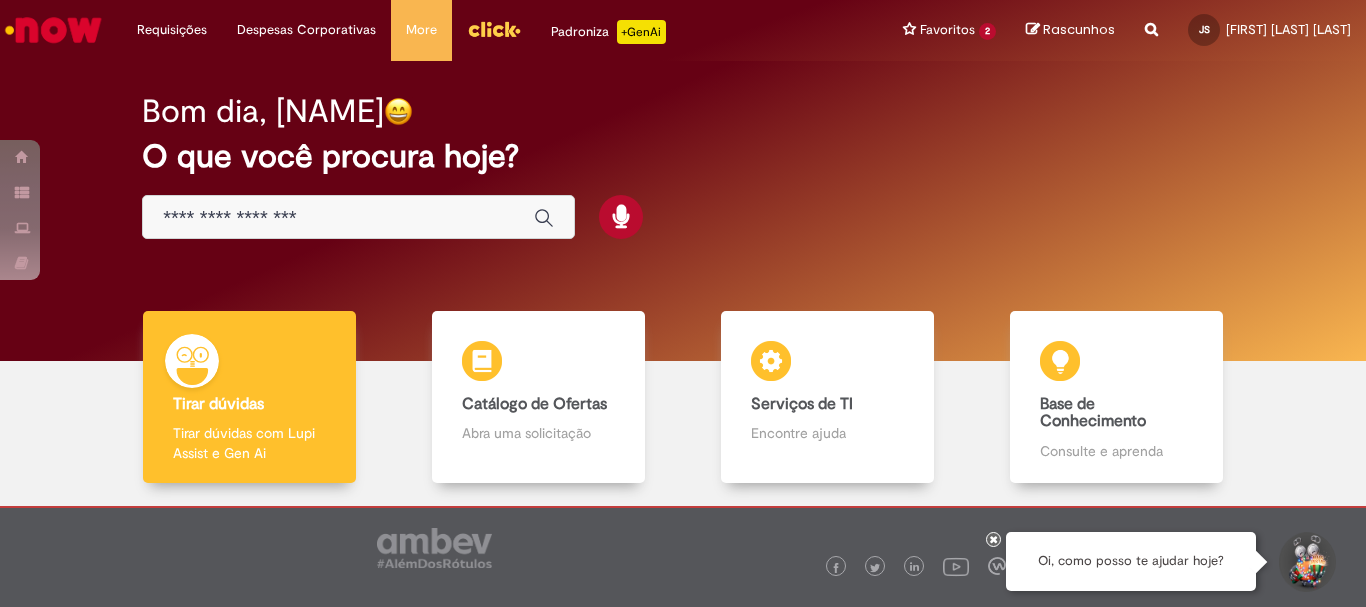 type on "*******" 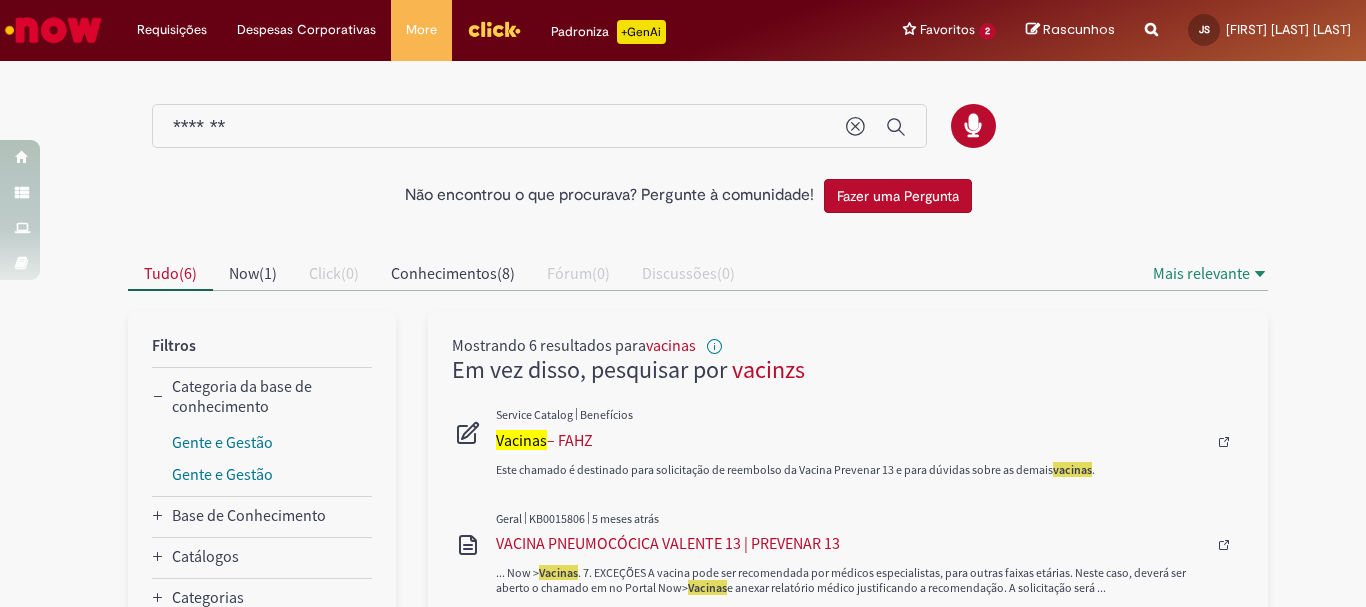scroll, scrollTop: 200, scrollLeft: 0, axis: vertical 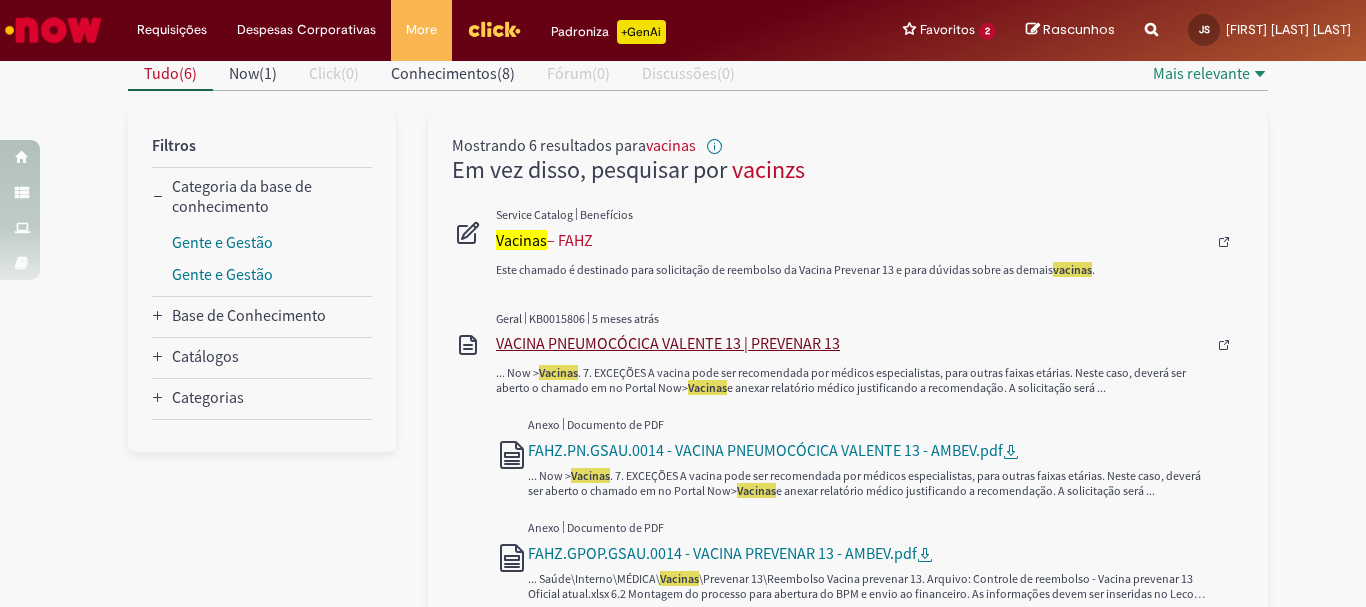 click on "VACINA PNEUMOCÓCICA VALENTE 13 | PREVENAR 13" at bounding box center (851, 343) 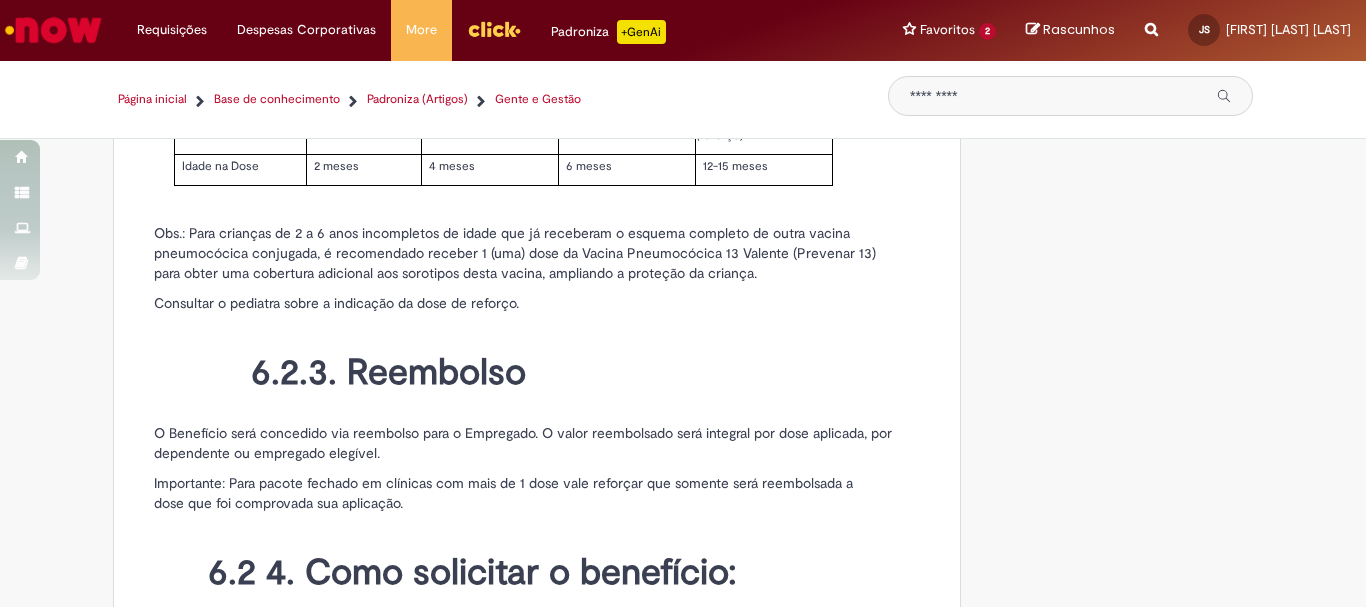 scroll, scrollTop: 1600, scrollLeft: 0, axis: vertical 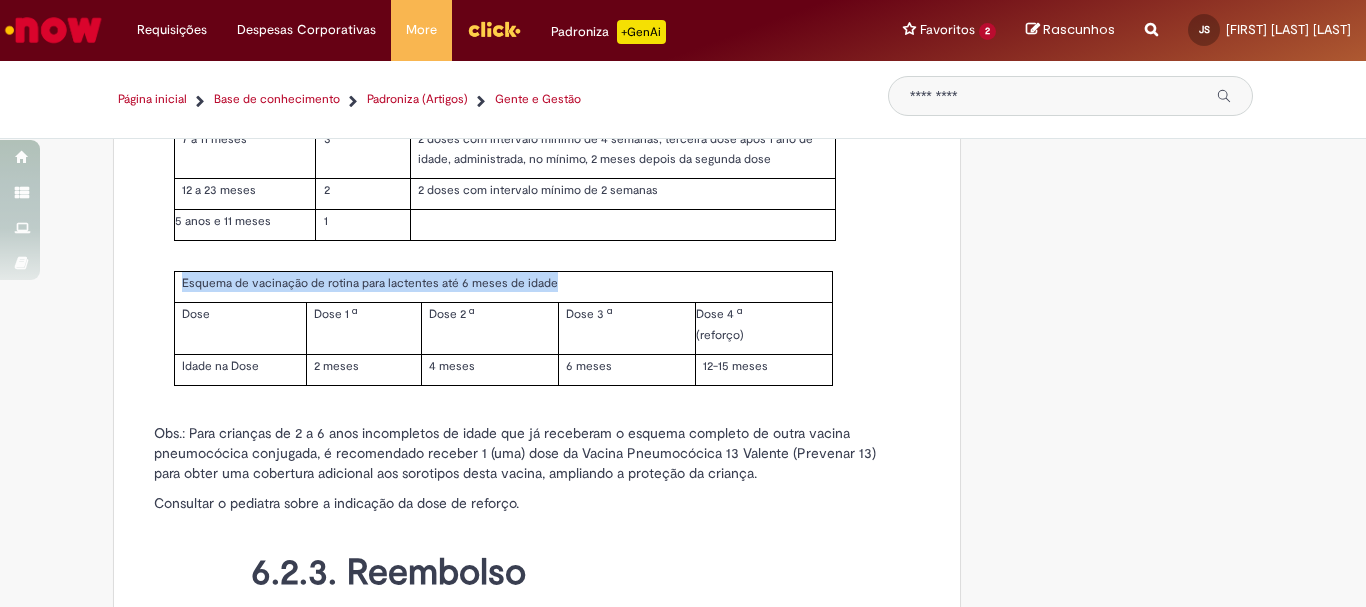 drag, startPoint x: 174, startPoint y: 284, endPoint x: 570, endPoint y: 289, distance: 396.03156 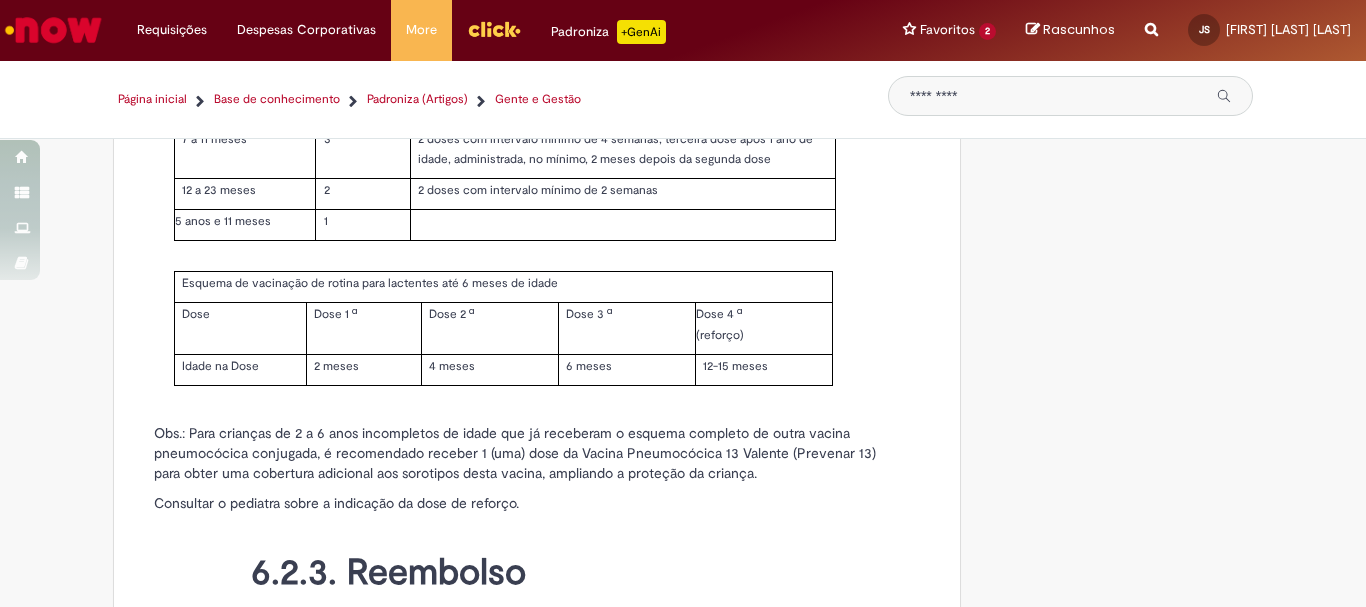 click at bounding box center (537, 251) 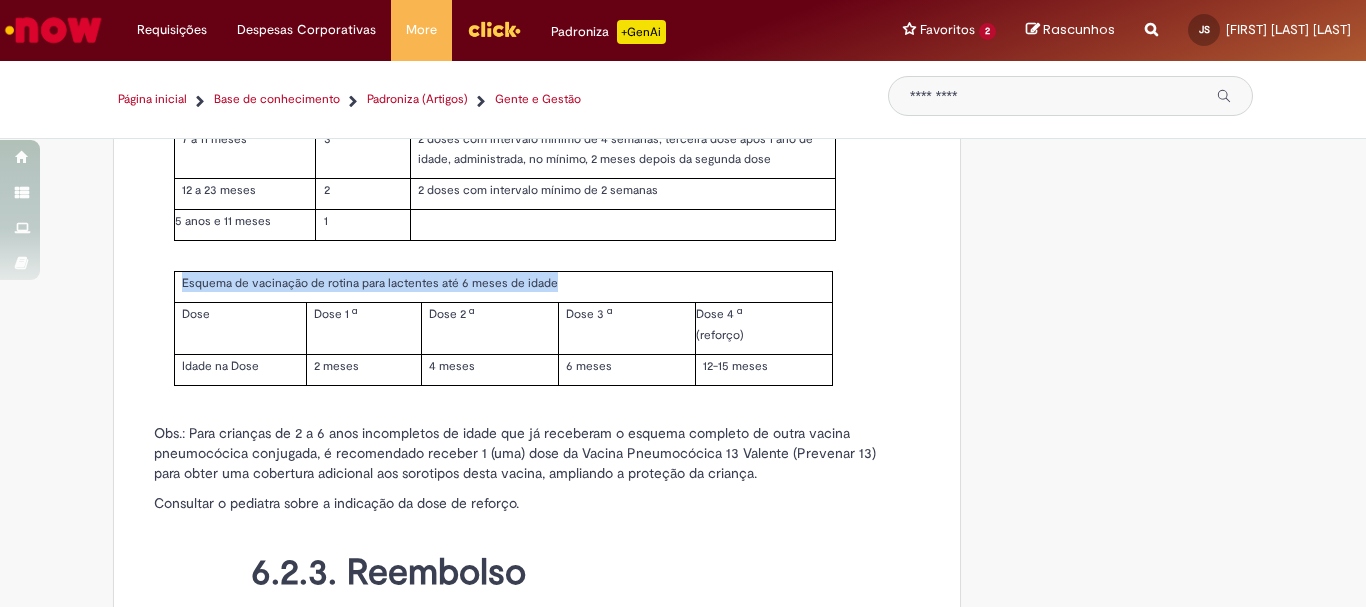 drag, startPoint x: 174, startPoint y: 281, endPoint x: 576, endPoint y: 277, distance: 402.0199 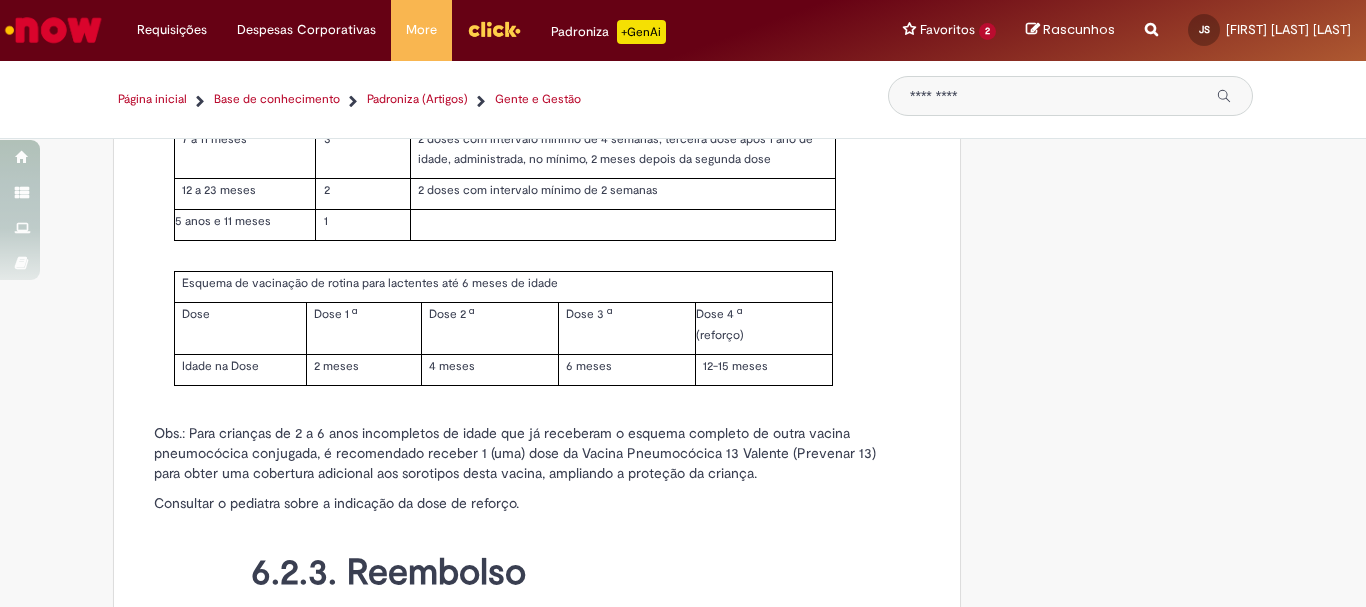 click on "KB0015806        -
Versão mais recente
7.0 - Última modificação em 10/02/2025 Revisado por Nicoly Godoi Avila 6.0 - Última modificação em 04/06/2024 Revisado por Beatriz Guitzel Borghi     5.0 - Última modificação em 04/06/2024 Revisado por Beatriz Guitzel Borghi     4.0 - Última modificação em 03/06/2024 Revisado por Beatriz Guitzel Borghi     3.0 - Última modificação em 03/06/2024 Revisado por Beatriz Guitzel Borghi     2.0 - Última modificação em 16/04/2024 Revisado por Nicoly Godoi Avila     1.0 - Criado em 12/01/2024 Com autoria de Nicoly Godoi Avila
VACINA PNEUMOCÓCICA VALENTE 13 | PREVENAR 13
Metadados do artigo.        Revisado por Nicoly Godoi Avila
Este artigo foi atualizado   •     5 mês(es) atrás         •" at bounding box center [683, 877] 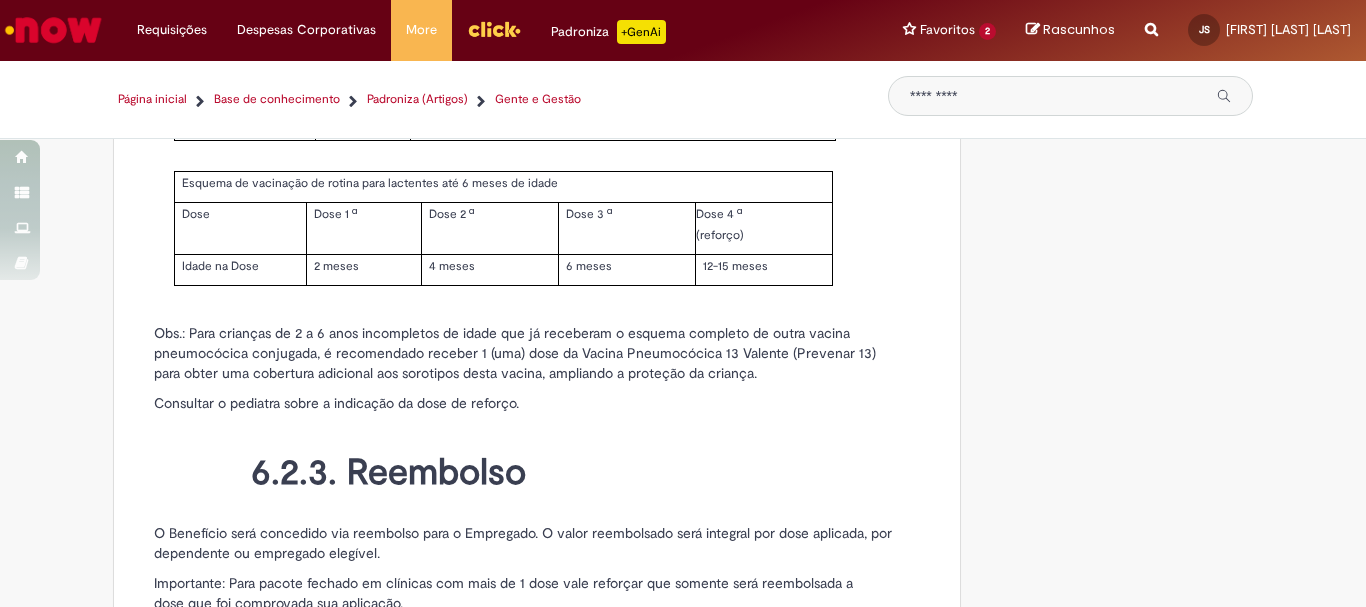 scroll, scrollTop: 1500, scrollLeft: 0, axis: vertical 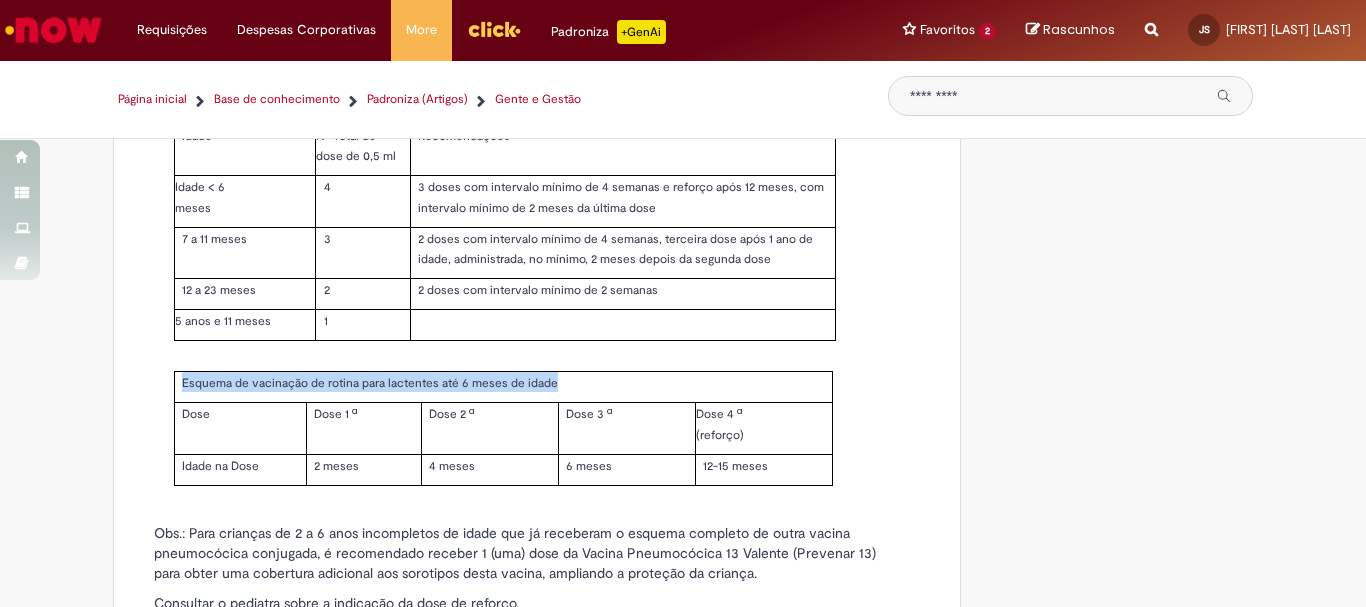drag, startPoint x: 175, startPoint y: 387, endPoint x: 570, endPoint y: 387, distance: 395 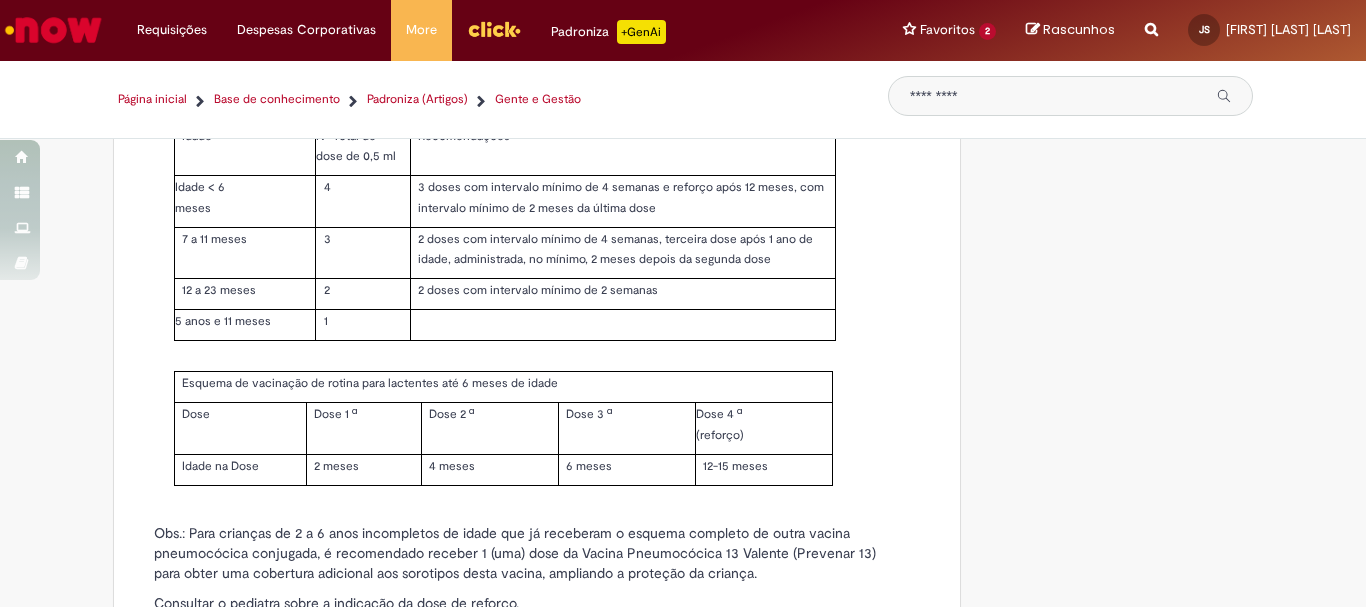 click at bounding box center (537, 351) 